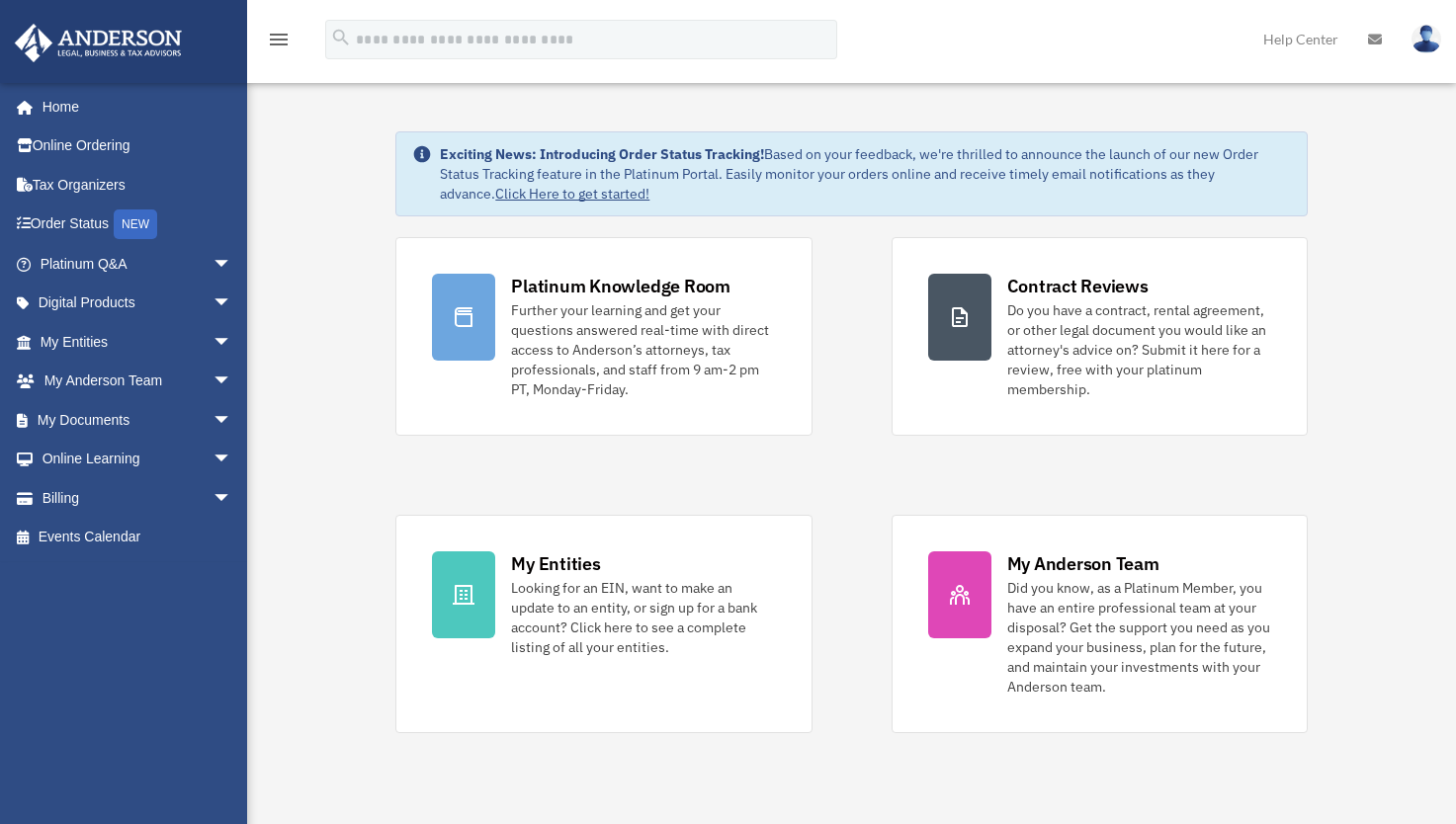 scroll, scrollTop: 0, scrollLeft: 0, axis: both 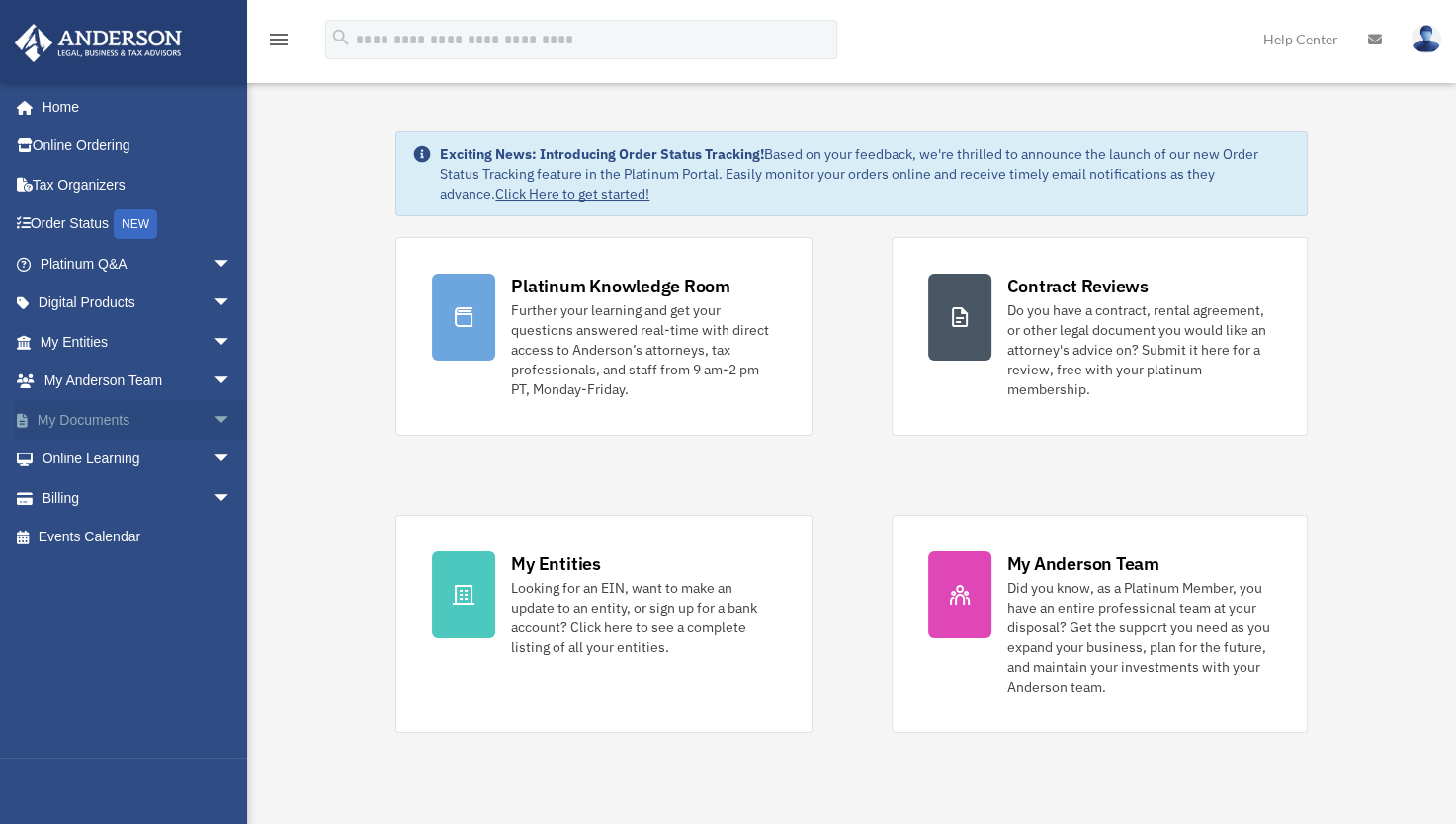 click on "arrow_drop_down" at bounding box center (232, 420) 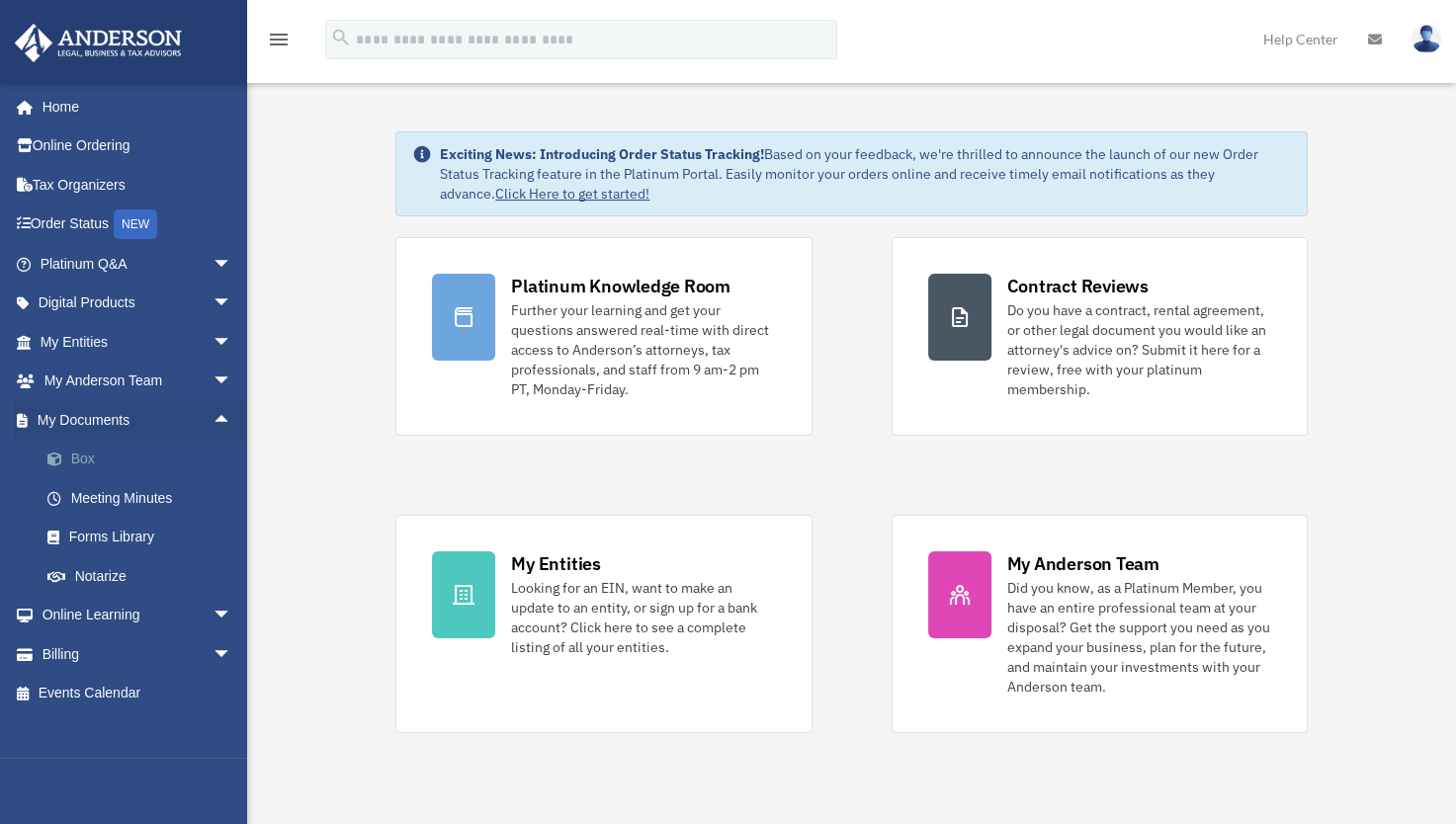 click on "Box" at bounding box center (144, 459) 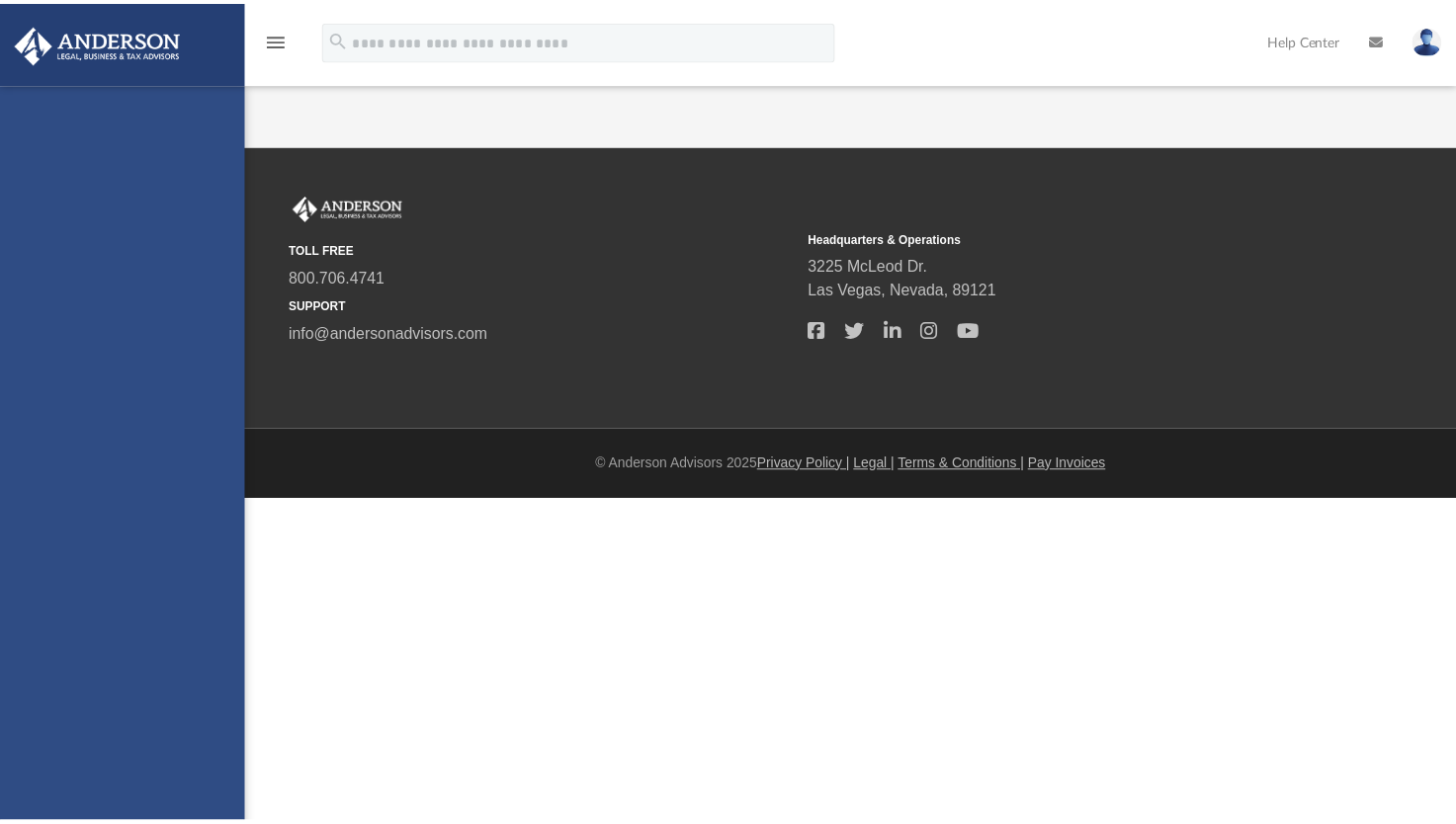 scroll, scrollTop: 0, scrollLeft: 0, axis: both 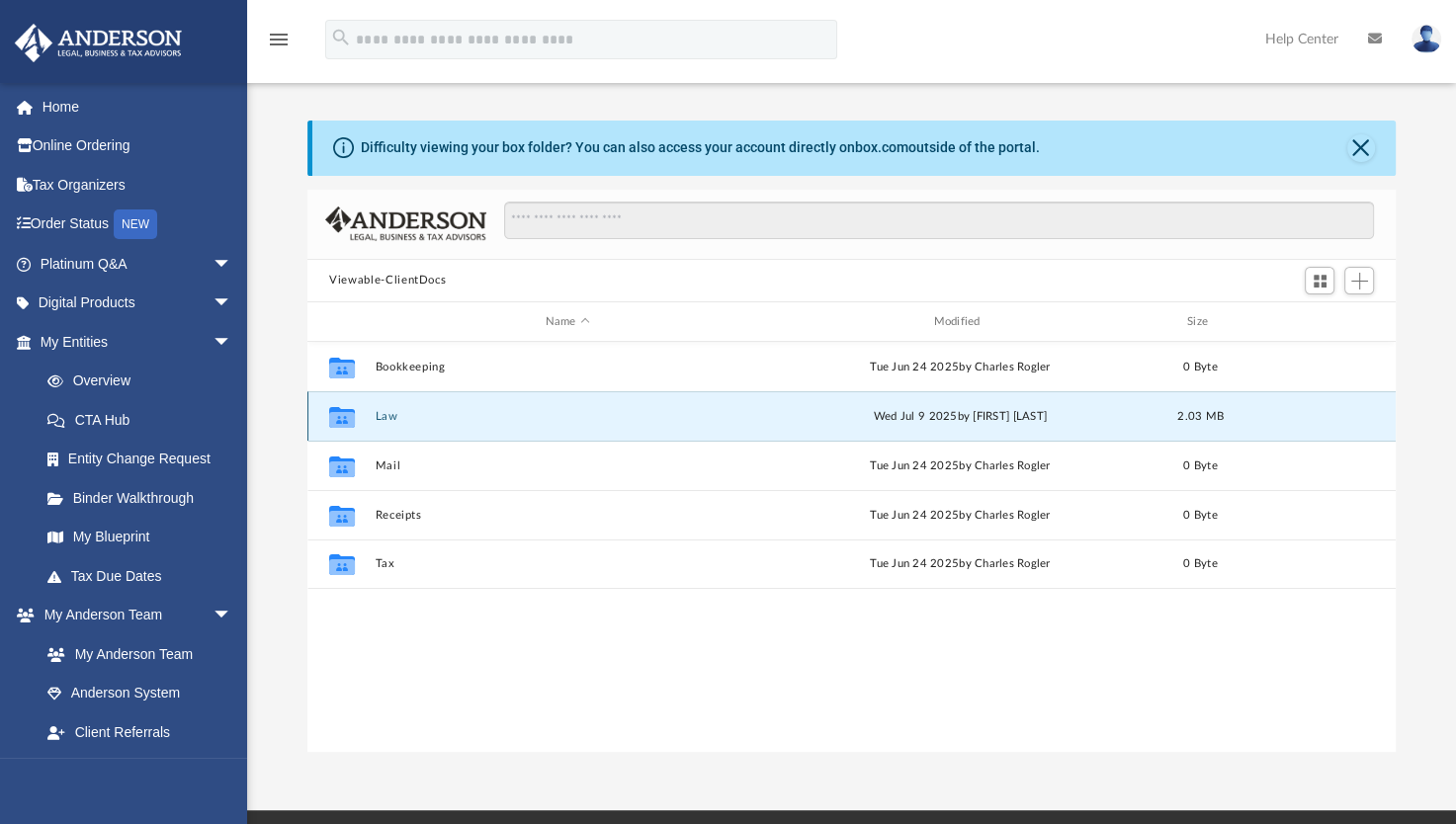 click on "Law" at bounding box center (567, 416) 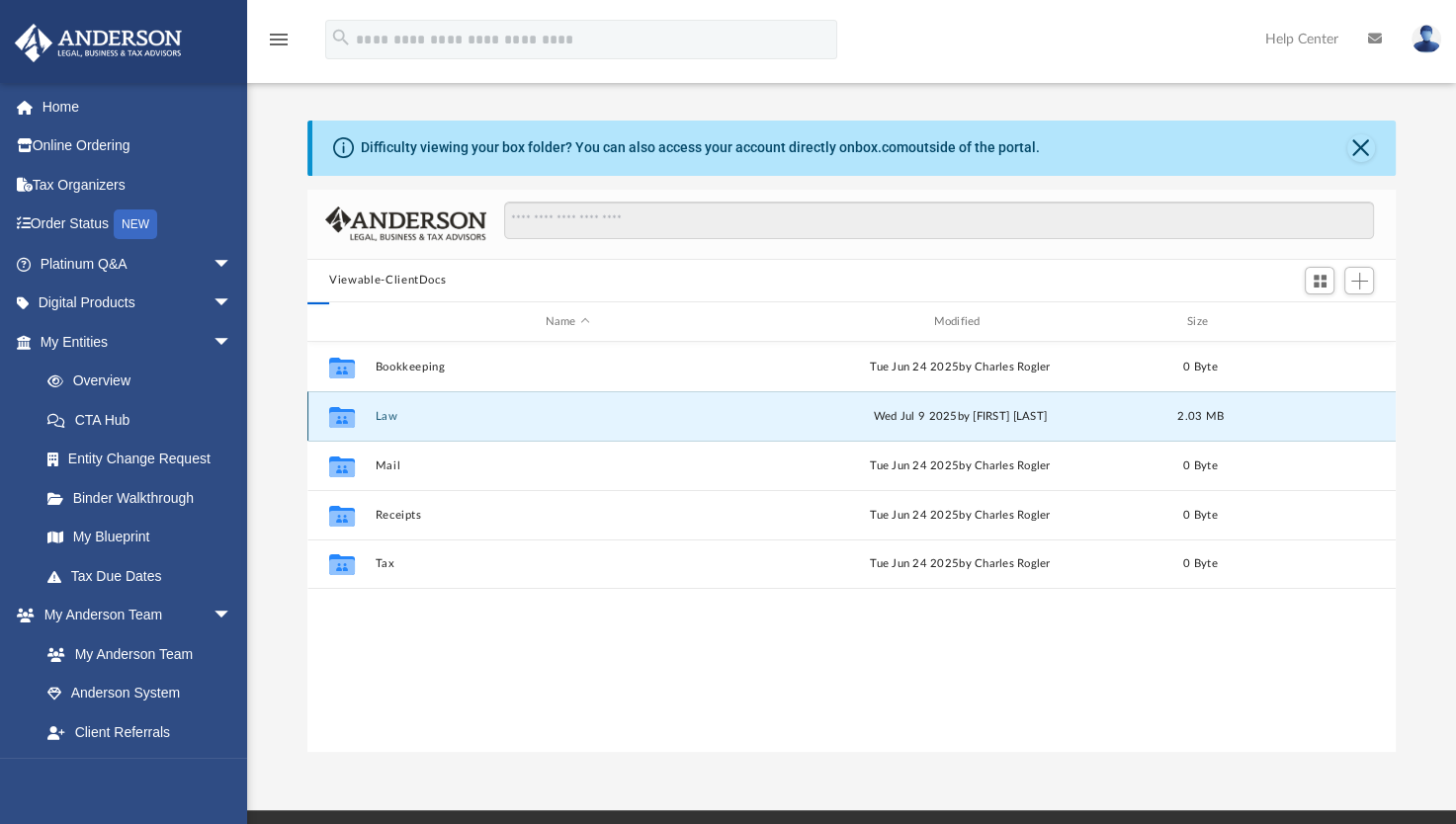 click on "Law" at bounding box center (567, 416) 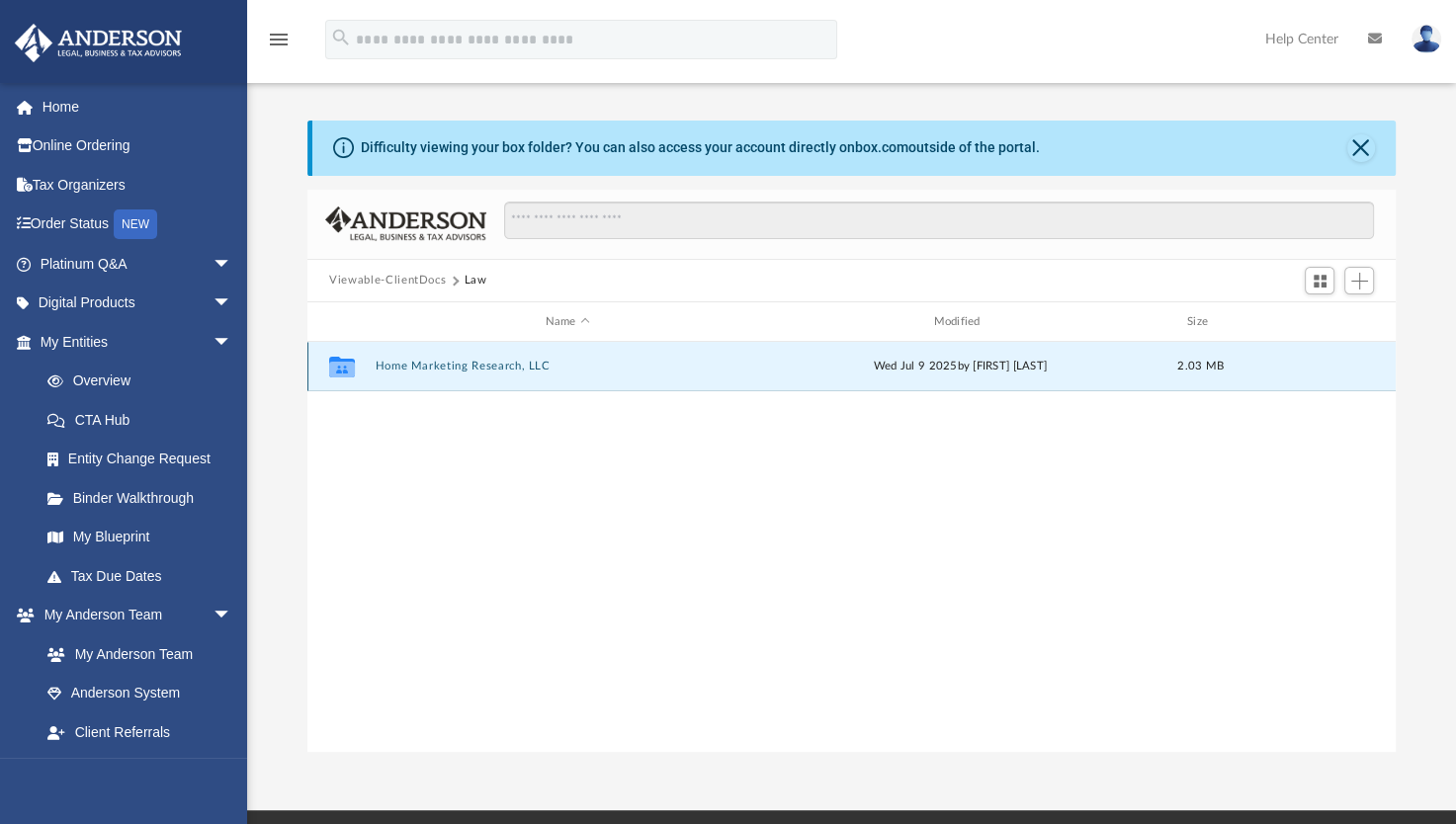 click on "Home Marketing Research, LLC" at bounding box center (567, 367) 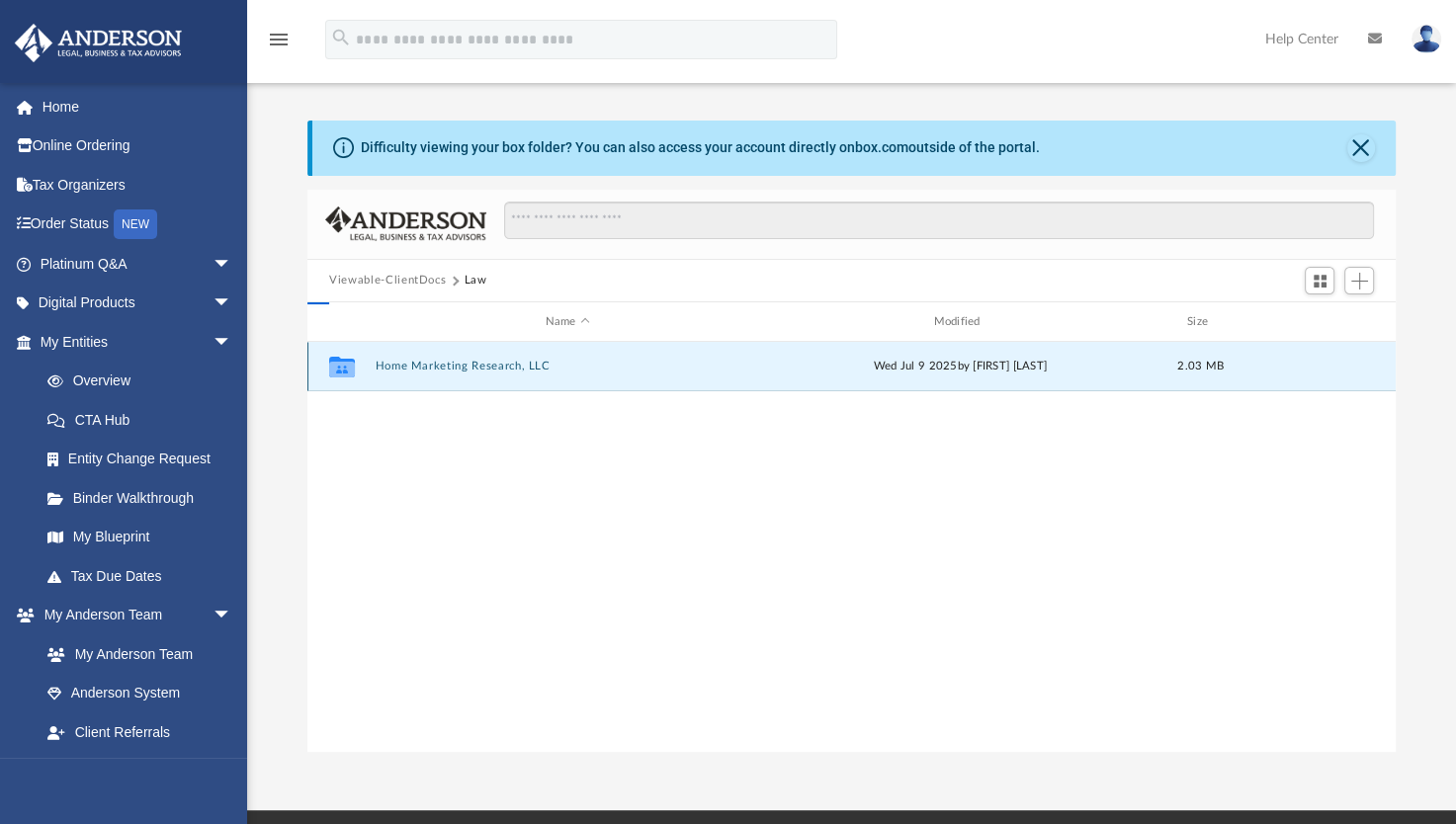 click on "Home Marketing Research, LLC" at bounding box center [567, 367] 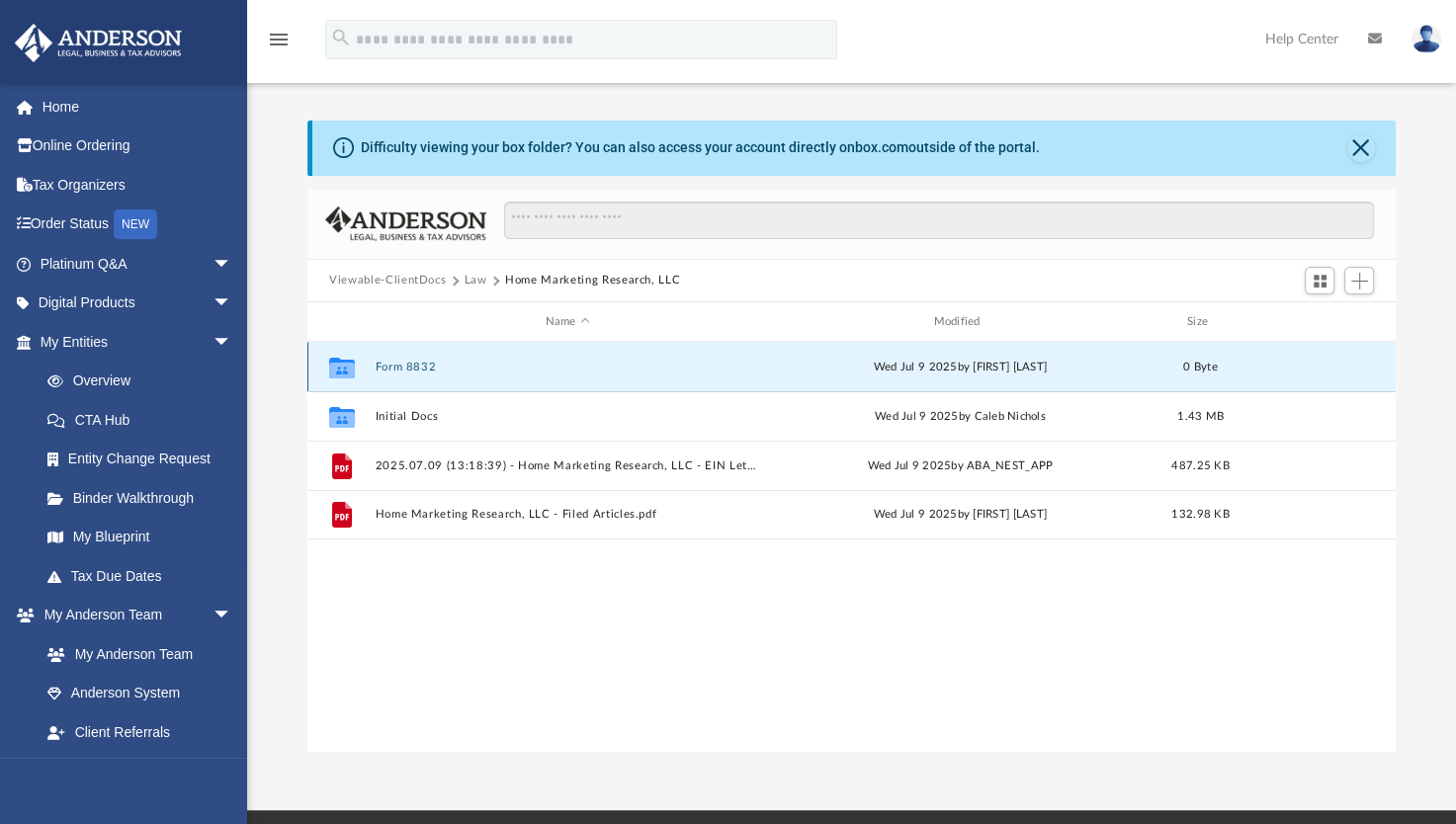 click on "Form 8832" at bounding box center [567, 367] 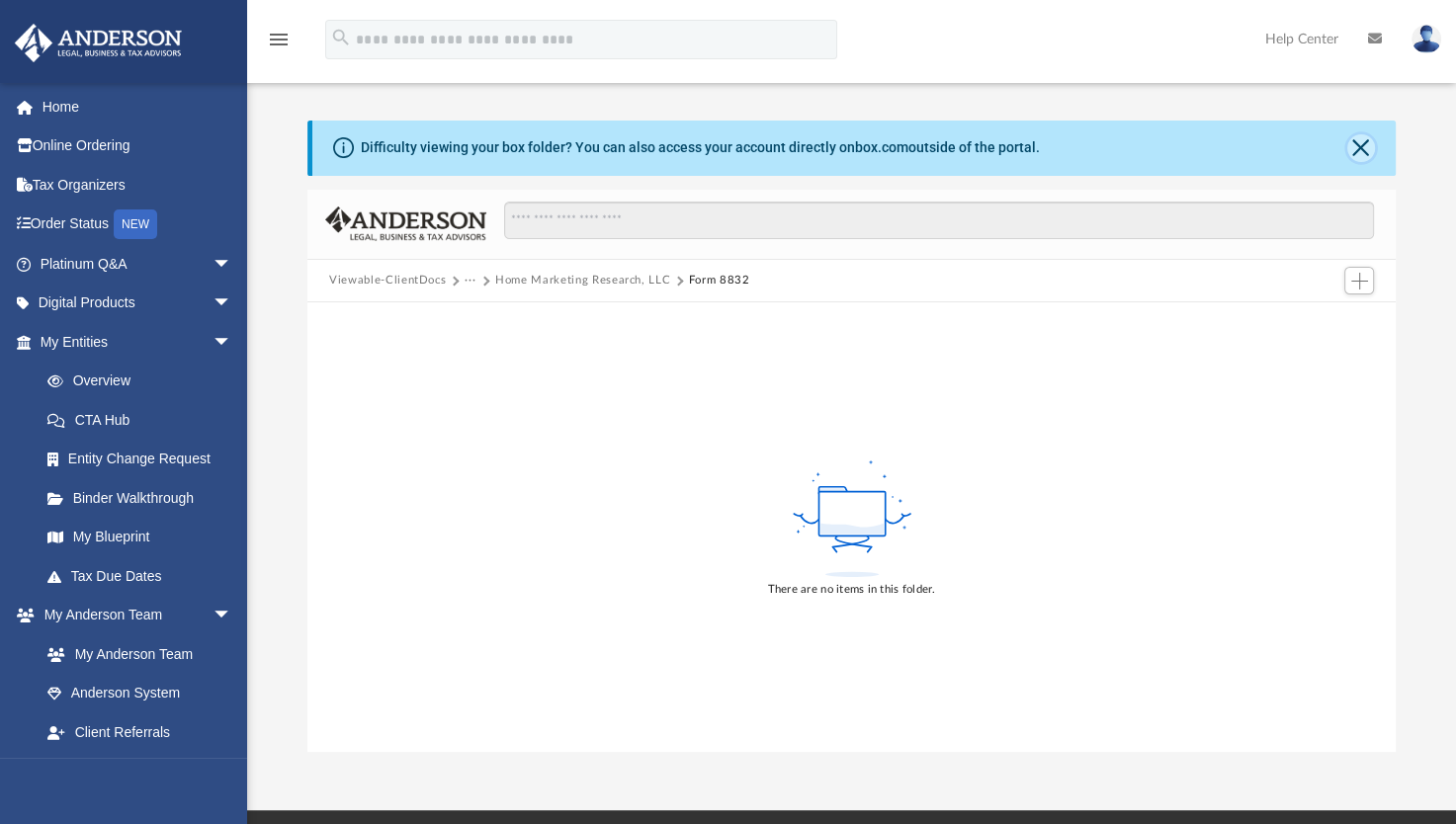 click 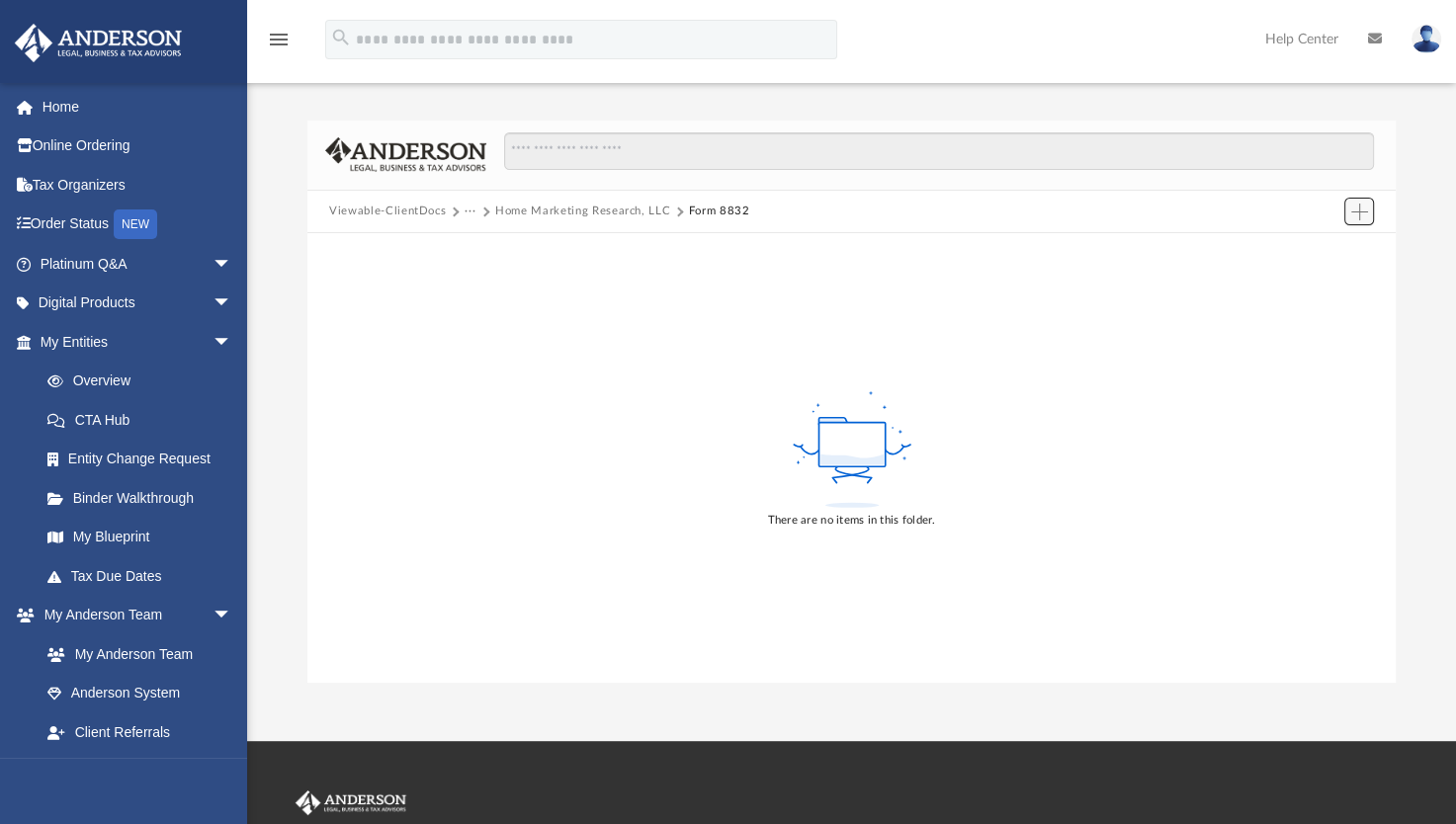 click at bounding box center [1359, 211] 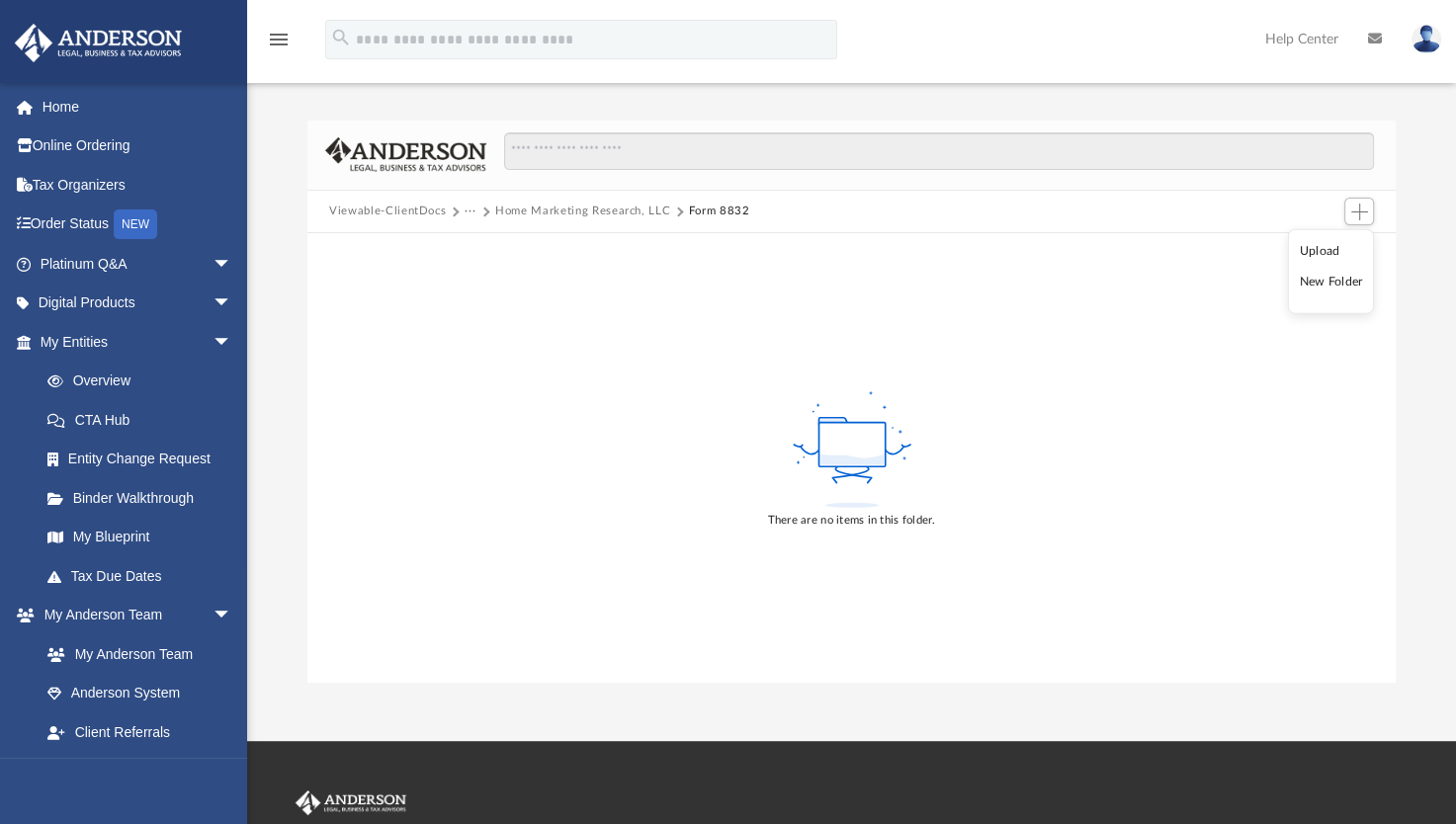 click on "There are no items in this folder." at bounding box center (851, 457) 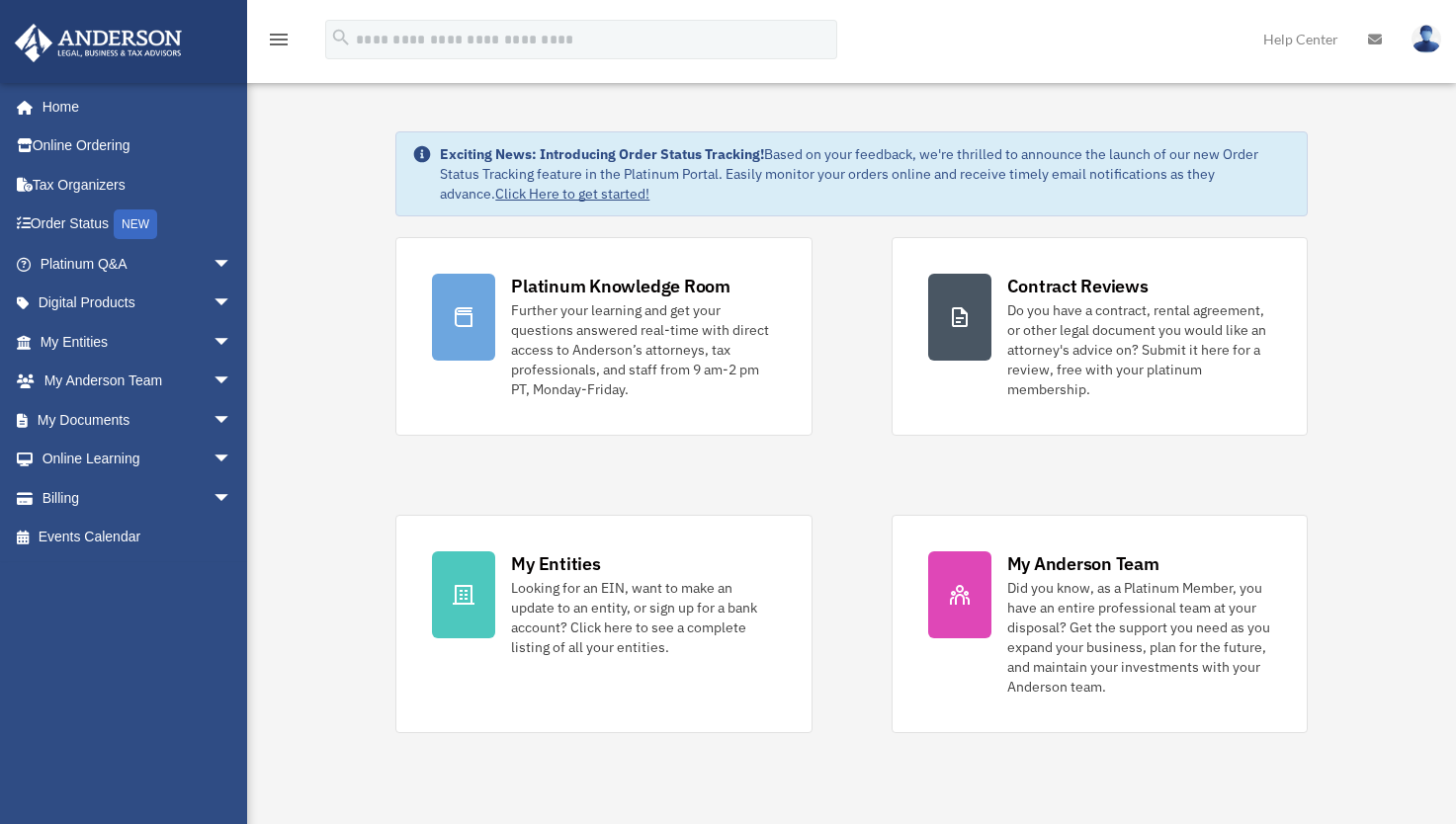 scroll, scrollTop: 0, scrollLeft: 0, axis: both 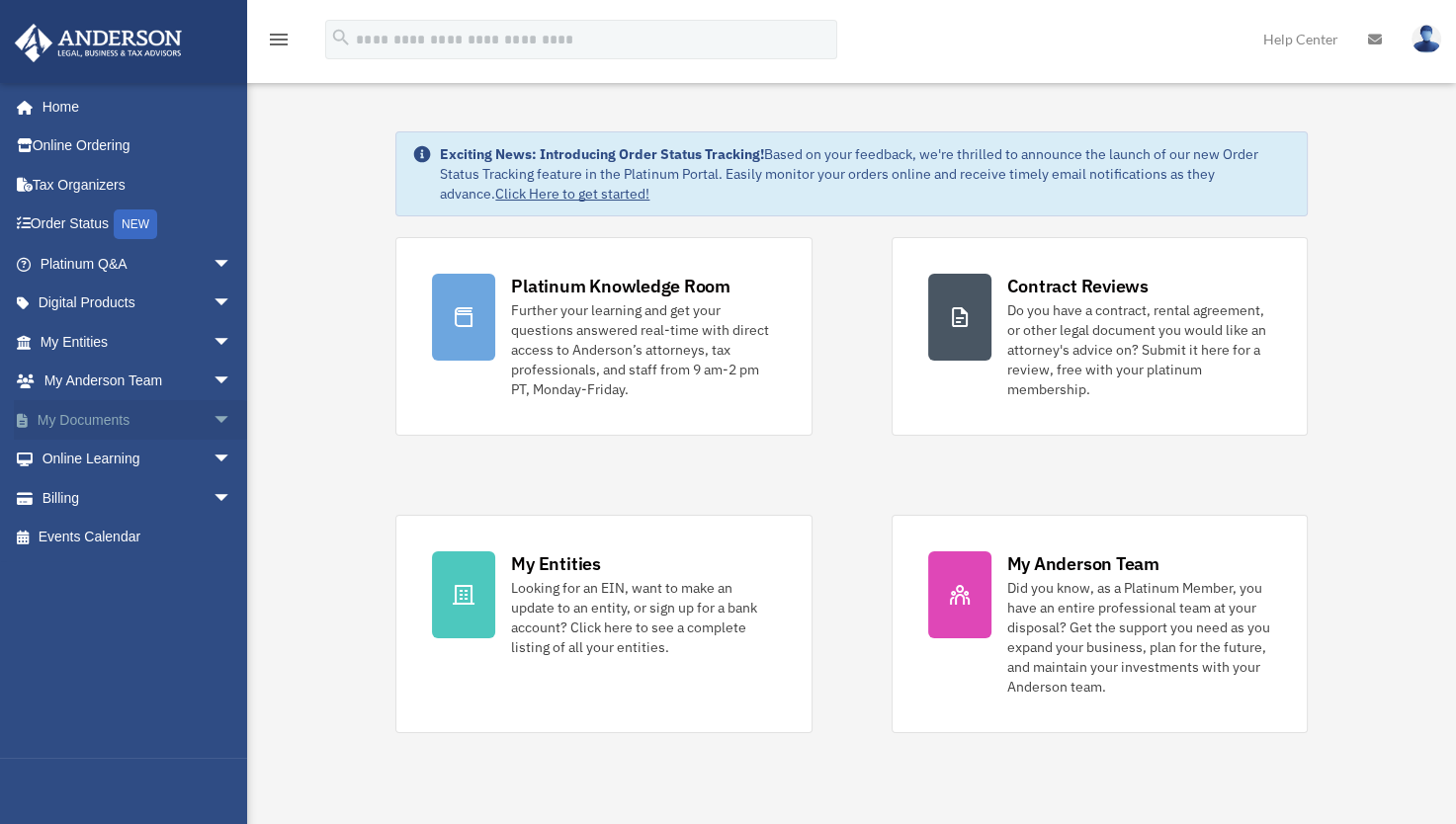 click on "My Documents arrow_drop_down" at bounding box center (137, 420) 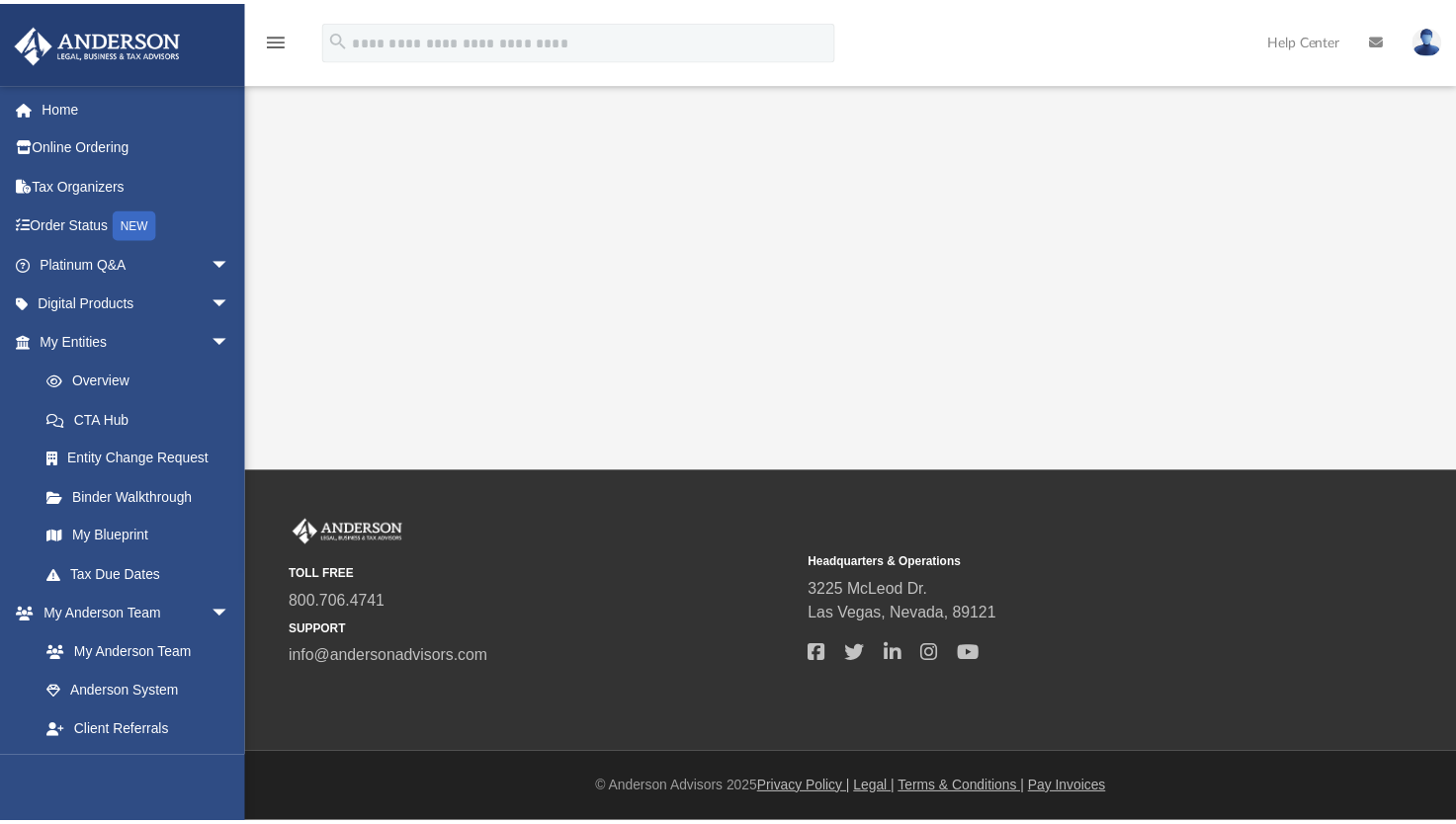 scroll, scrollTop: 0, scrollLeft: 0, axis: both 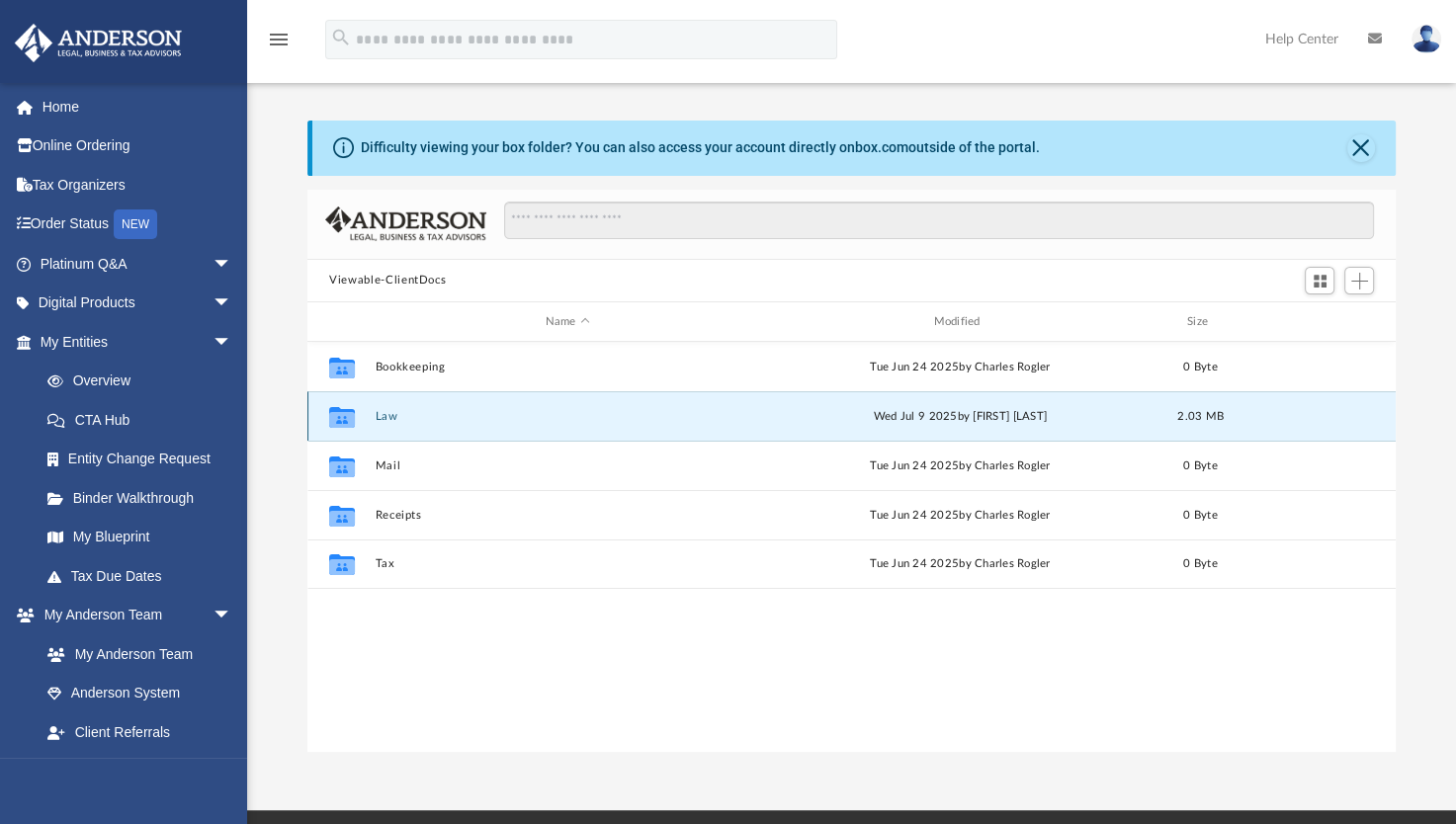 click on "Law" at bounding box center [567, 416] 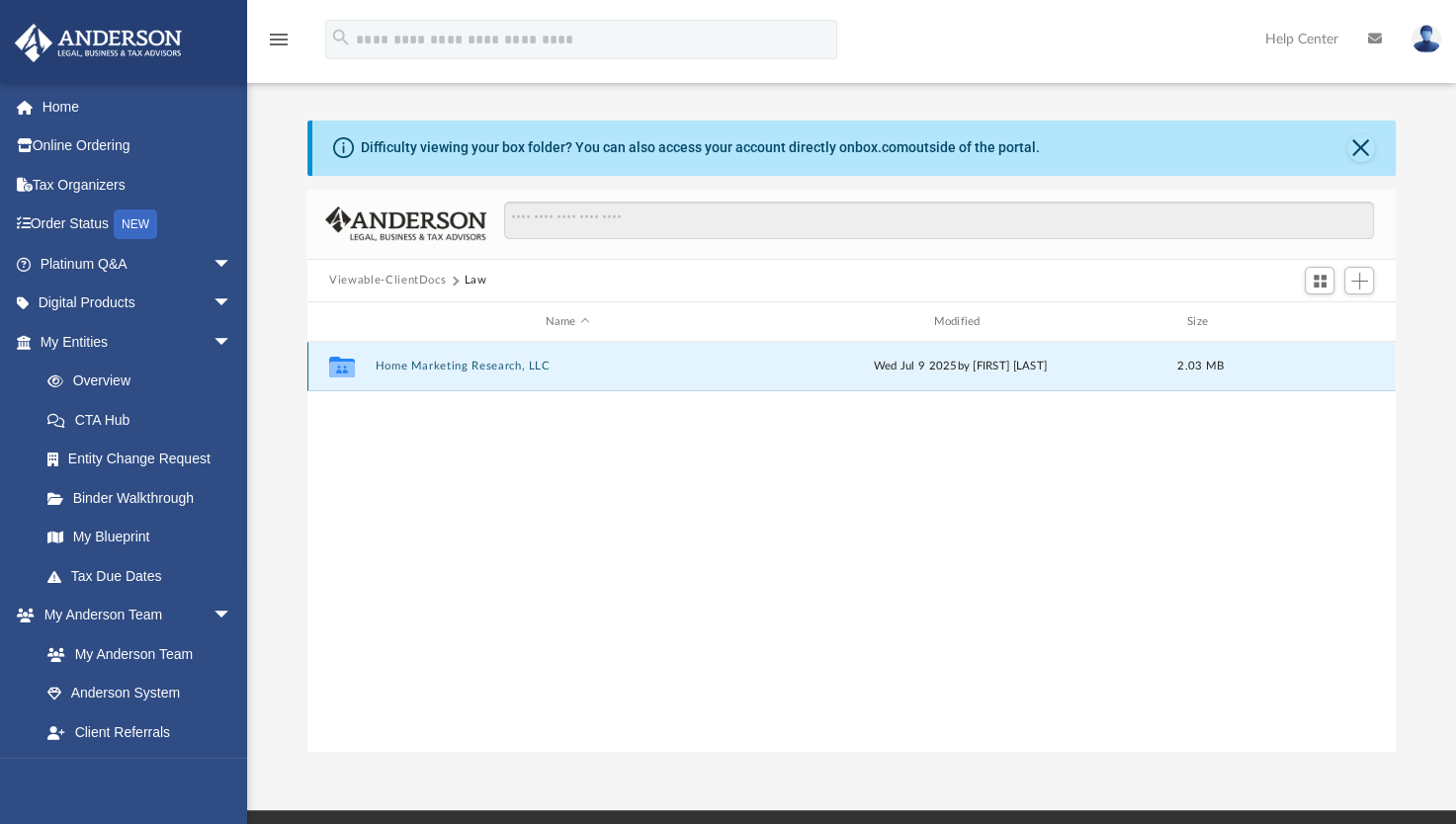 click on "Home Marketing Research, LLC" at bounding box center (567, 367) 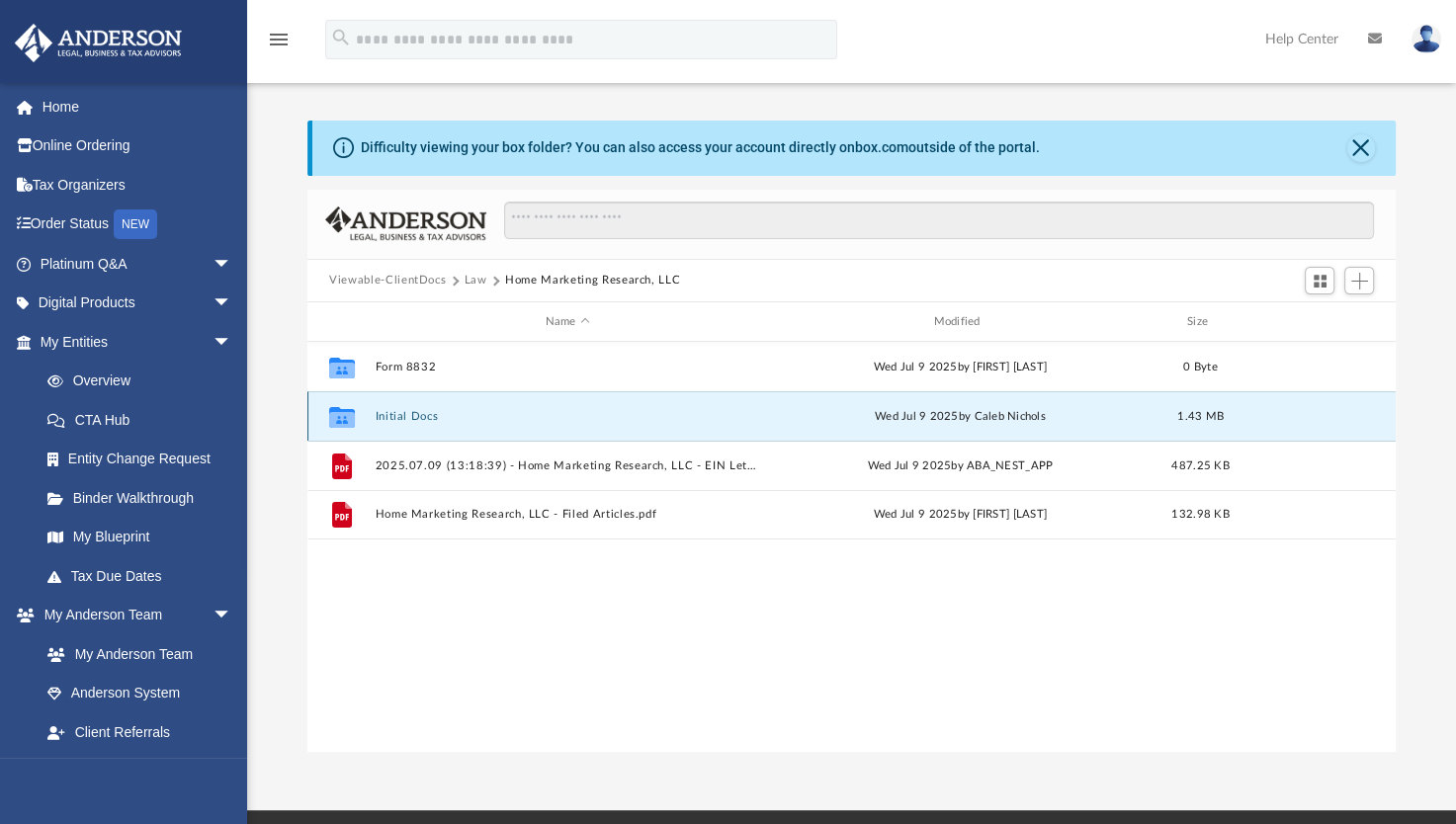 click on "Initial Docs" at bounding box center [567, 416] 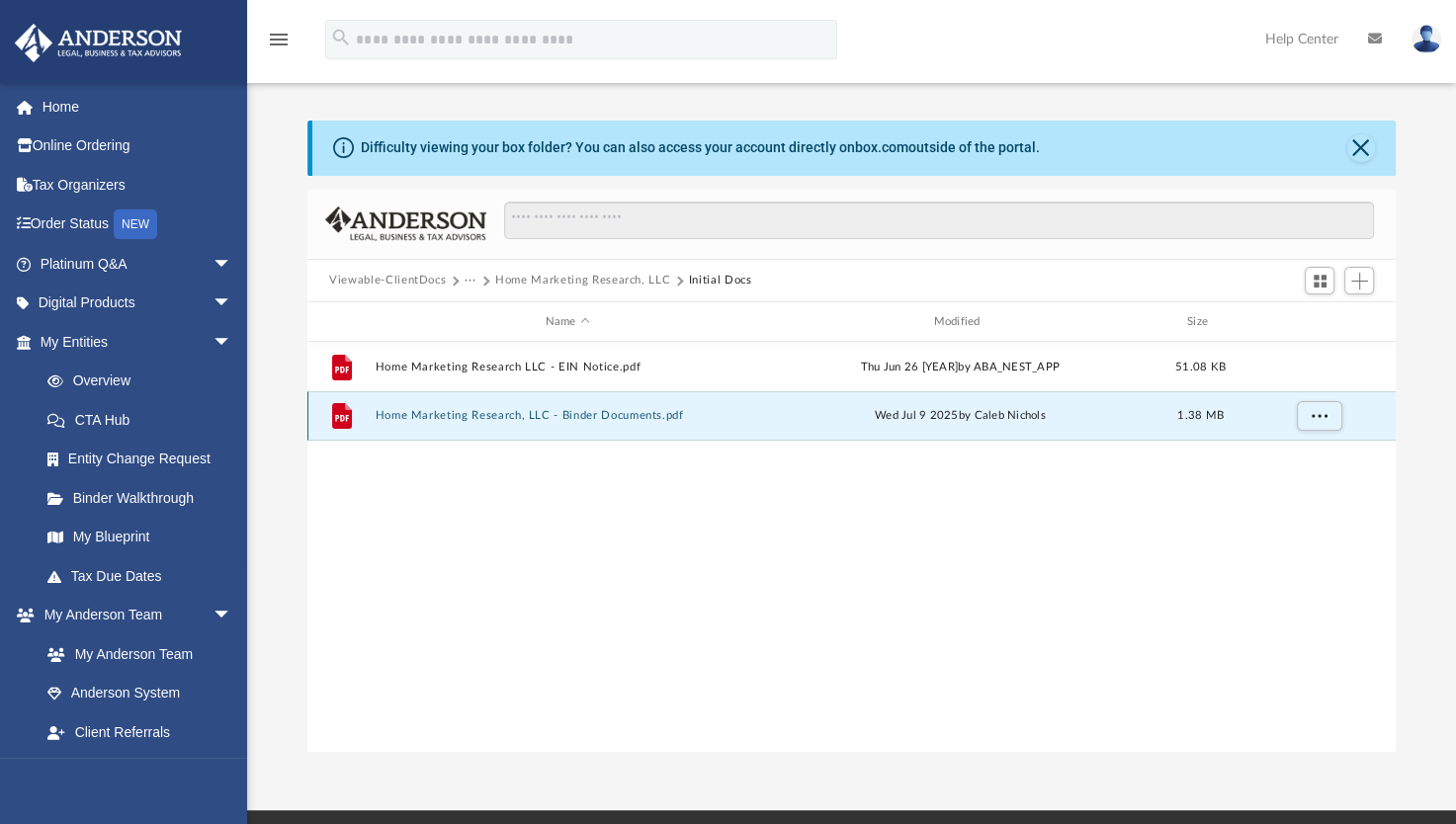 click on "Home Marketing Research, LLC - Binder Documents.pdf" at bounding box center (567, 416) 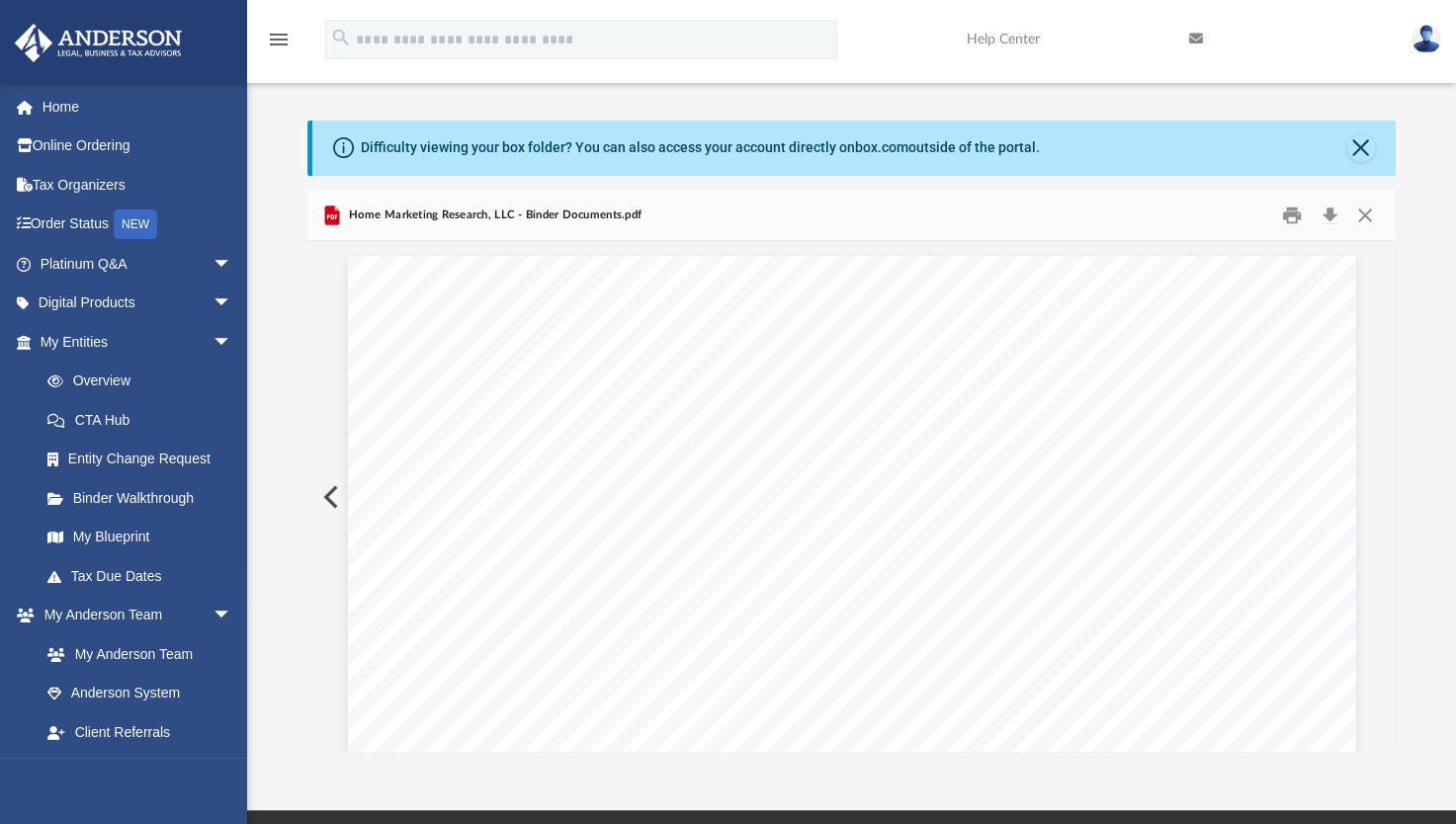 scroll, scrollTop: 9337, scrollLeft: 0, axis: vertical 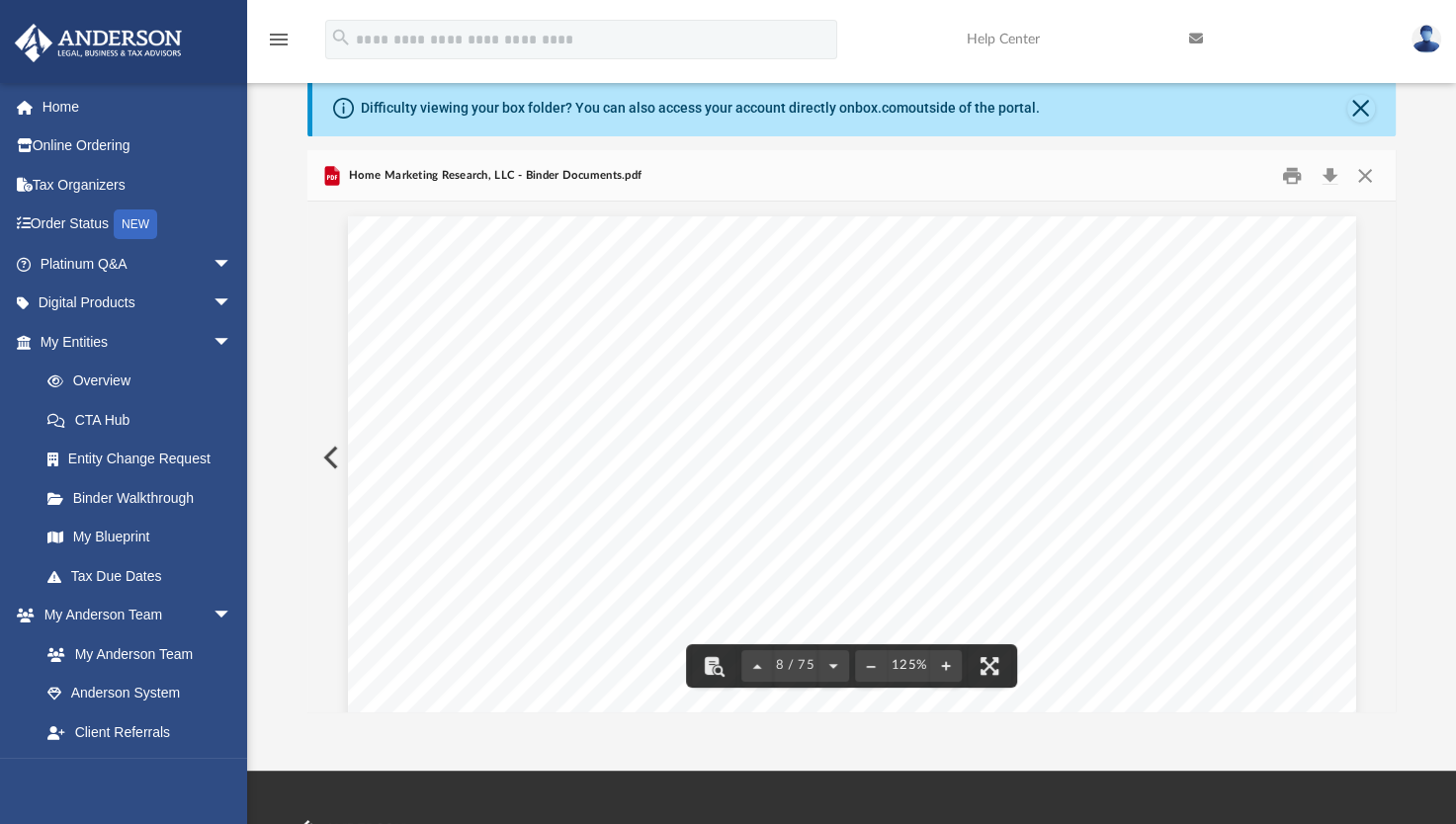 click on "Table of Contents of Home Marketing Research, LLC Page 1 of 5 OPERATING AGREEMENT OF HOME MARKETING RESEARCH, LLC TABLE OF CONTENTS Article One Organizational Matters ................................ ........................... 1 Section 1.01 Company Formation ................................ ................................ .. 1 Section 1.02 Company’s Name ................................ ................................ ....... 1 Section 1.03 Company’s Purpose ................................ ................................ ... 1 Section 1.04 Company’s Principal Office and Location of Records .............. 1 Section 1.05 Registered Agent and Registered Office ................................ .... 1 Section 1.06 Company’s Term ................................ ................................ ....... 2 Article Two Tax Matters and status ................................ ............................ 2 Section 2.01 Taxation as a C Corporation 2 Section 2.02 ." at bounding box center (851, 40586) 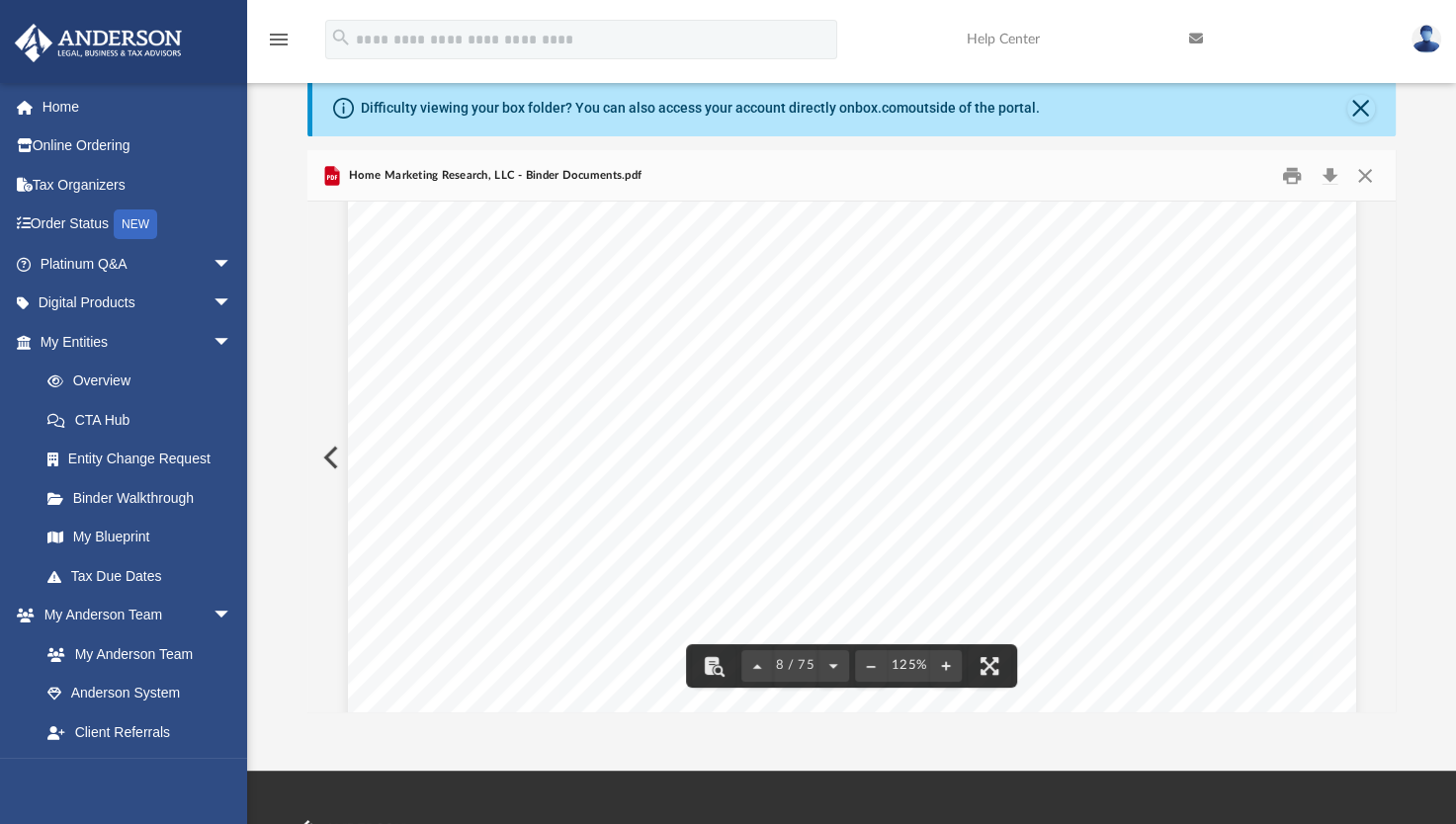 click at bounding box center (329, 457) 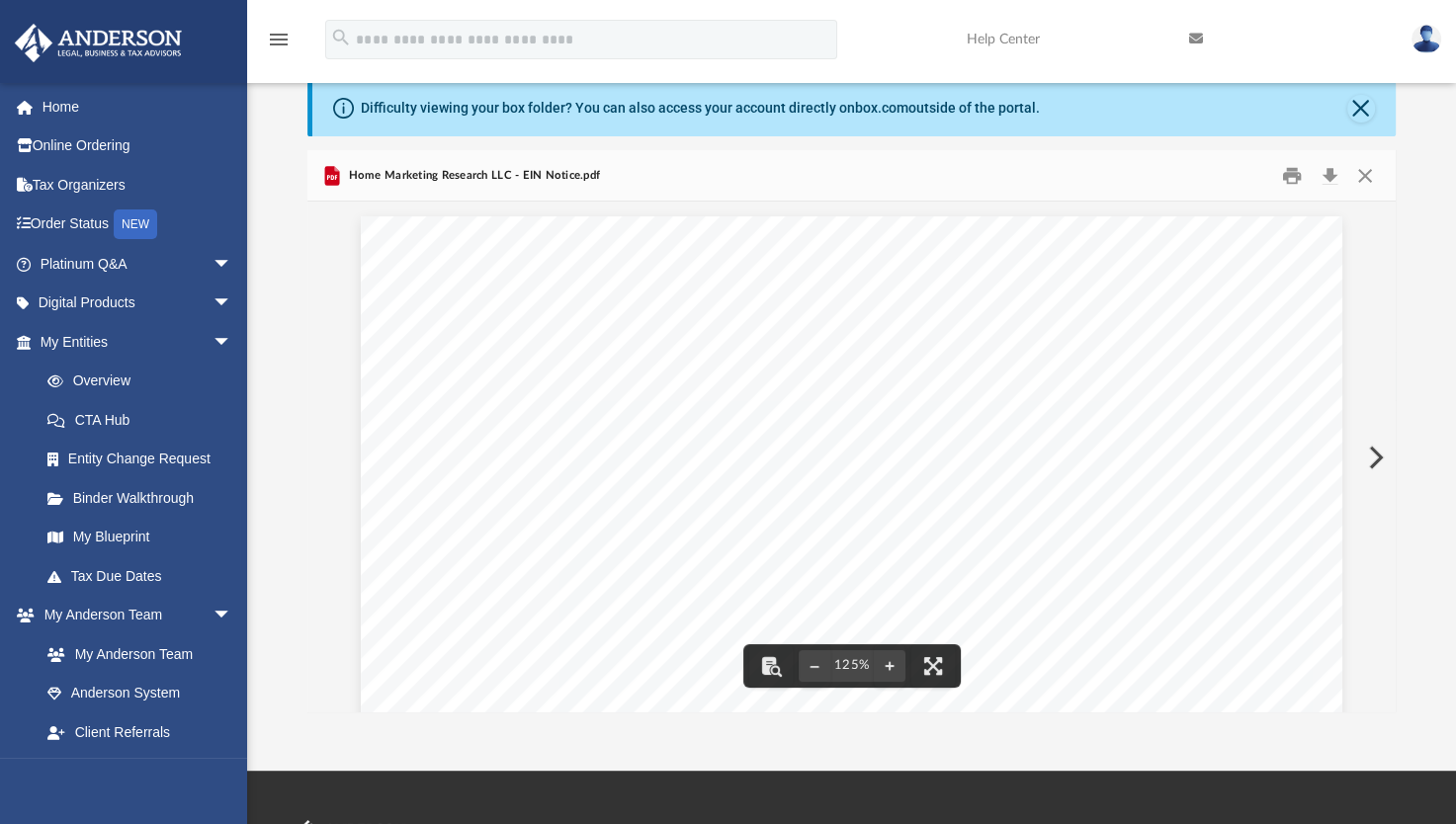 click at bounding box center (1374, 457) 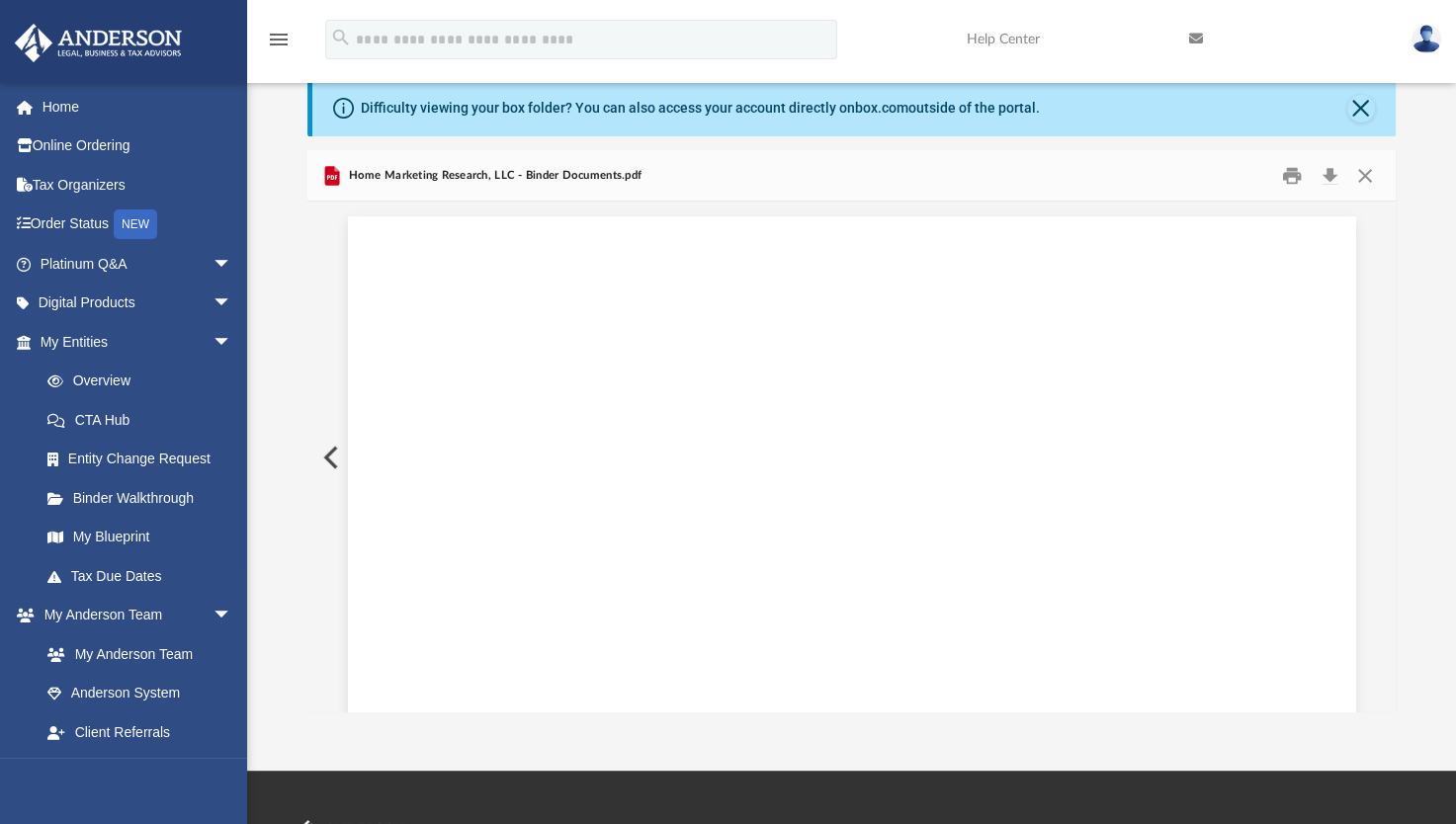 scroll, scrollTop: 9337, scrollLeft: 0, axis: vertical 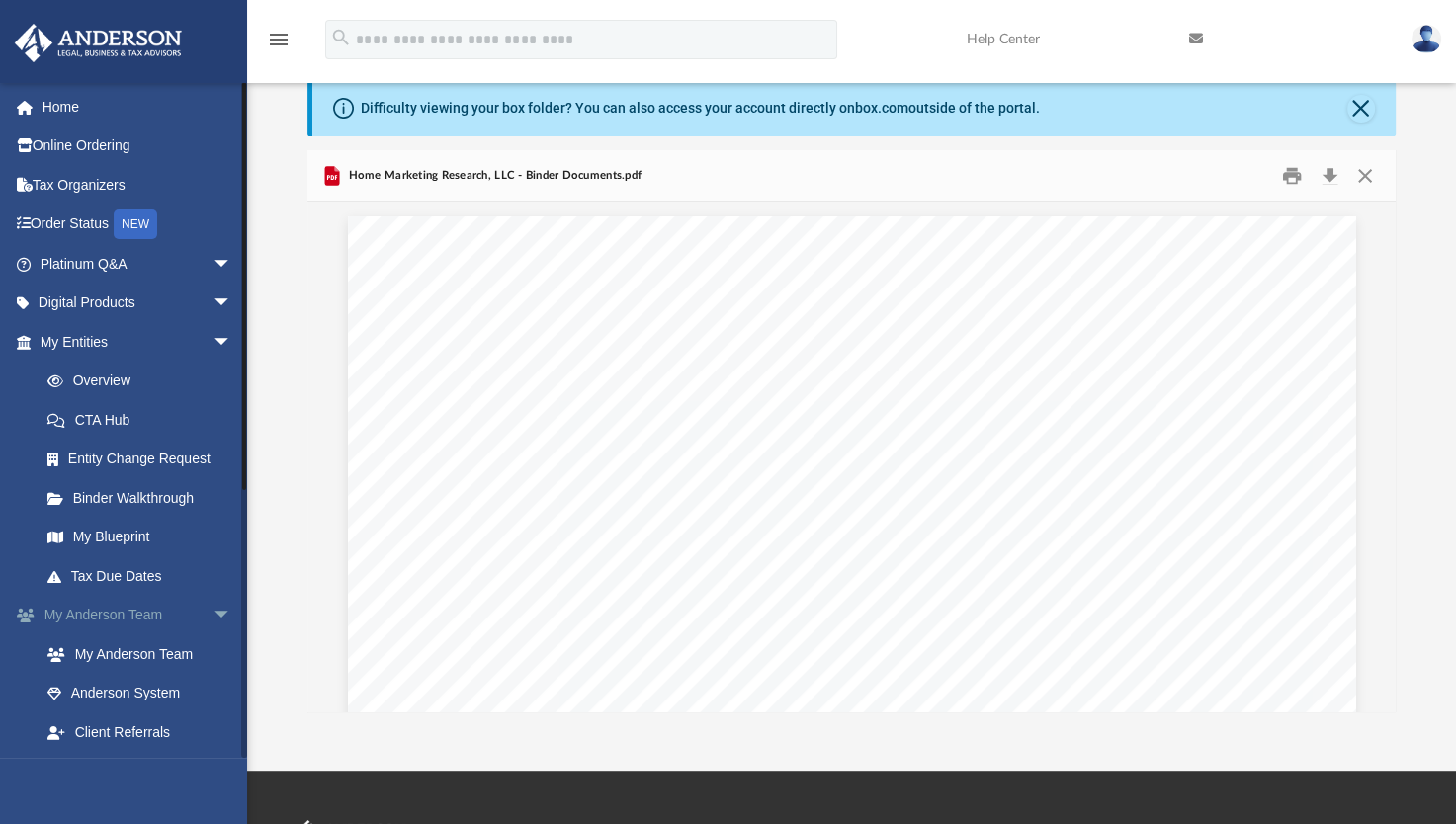 click on "arrow_drop_down" at bounding box center (232, 616) 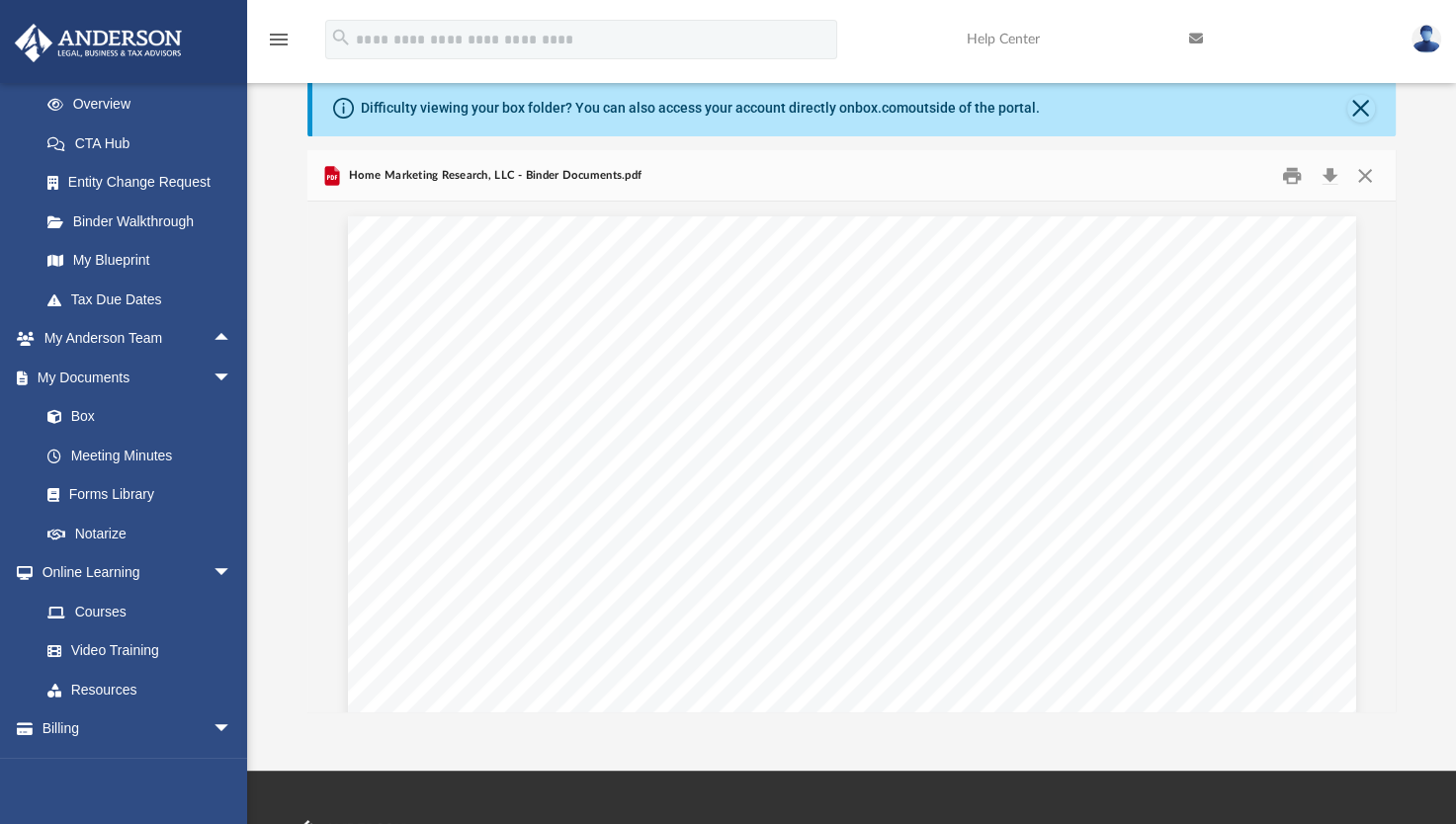 scroll, scrollTop: 310, scrollLeft: 0, axis: vertical 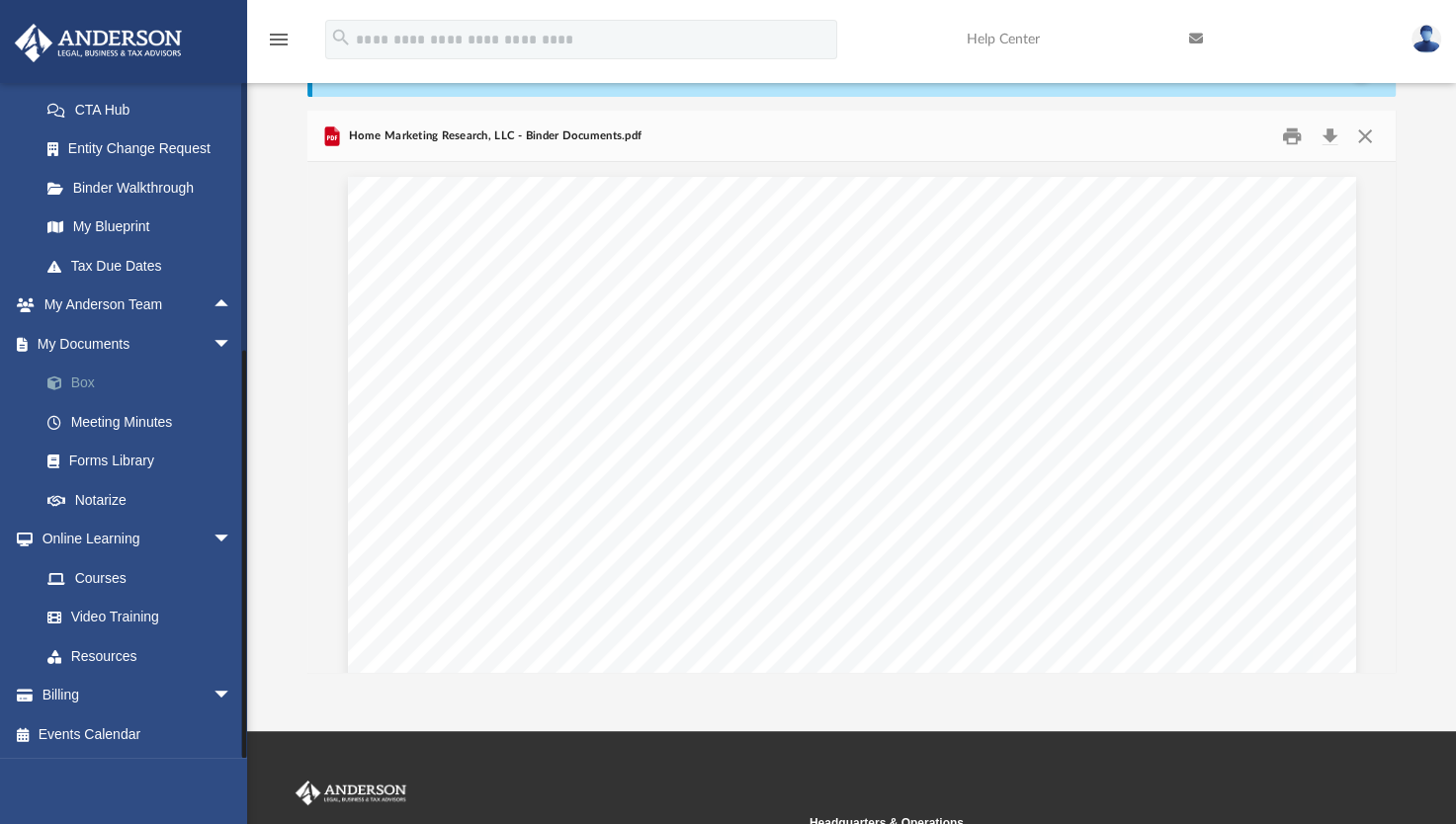 click on "Box" at bounding box center [144, 383] 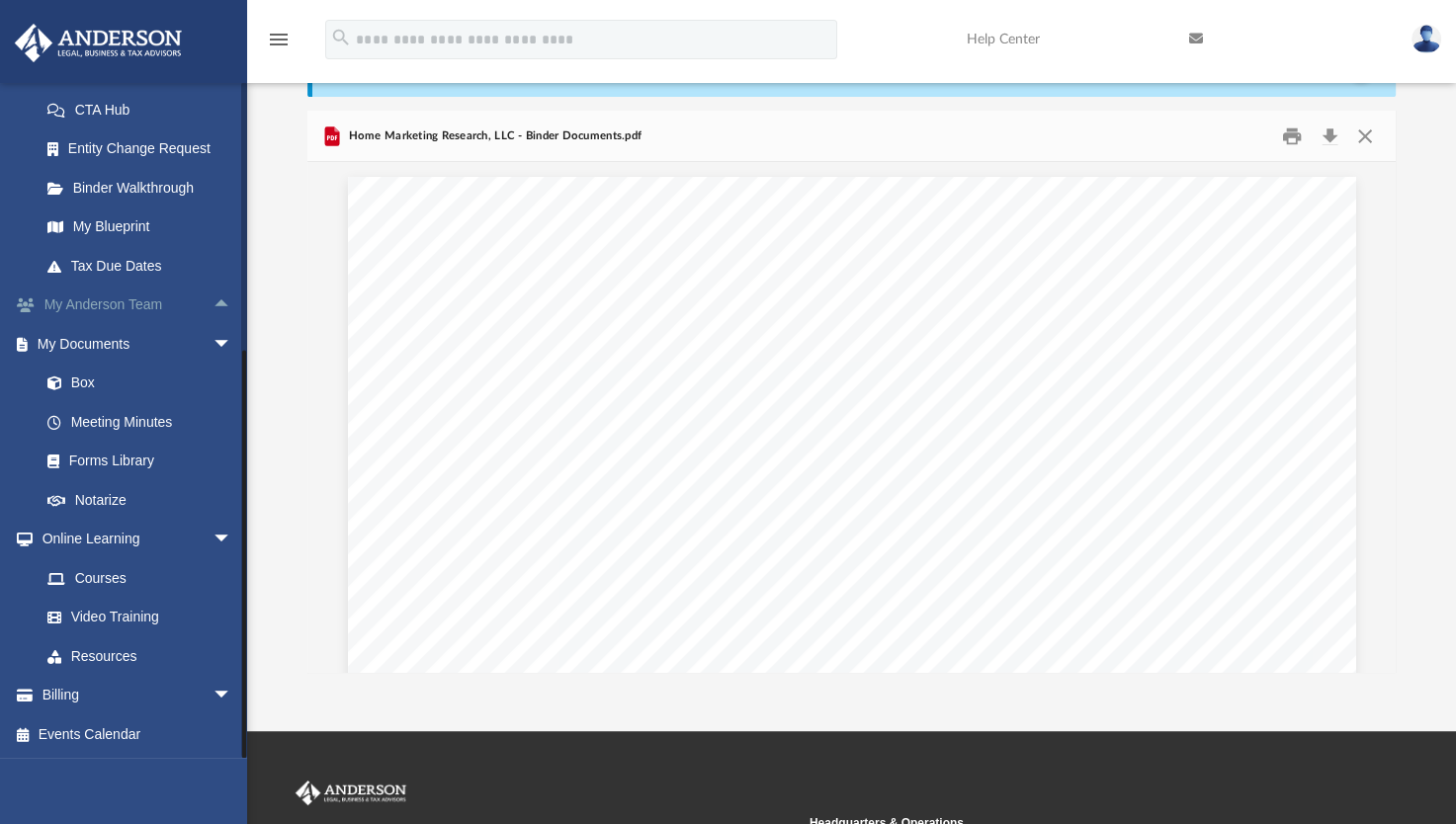 click on "arrow_drop_up" at bounding box center (232, 305) 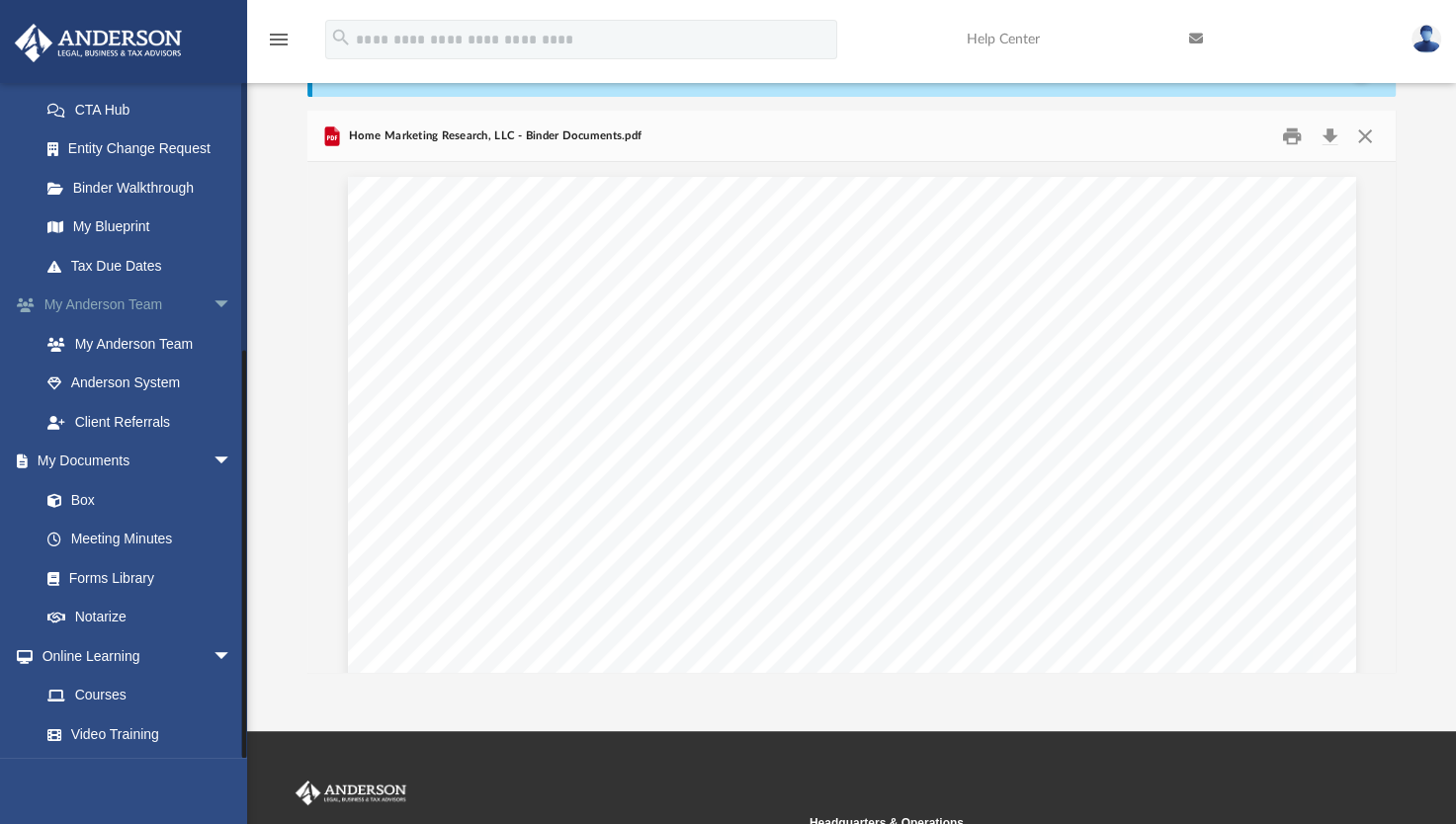 click on "arrow_drop_down" at bounding box center [232, 305] 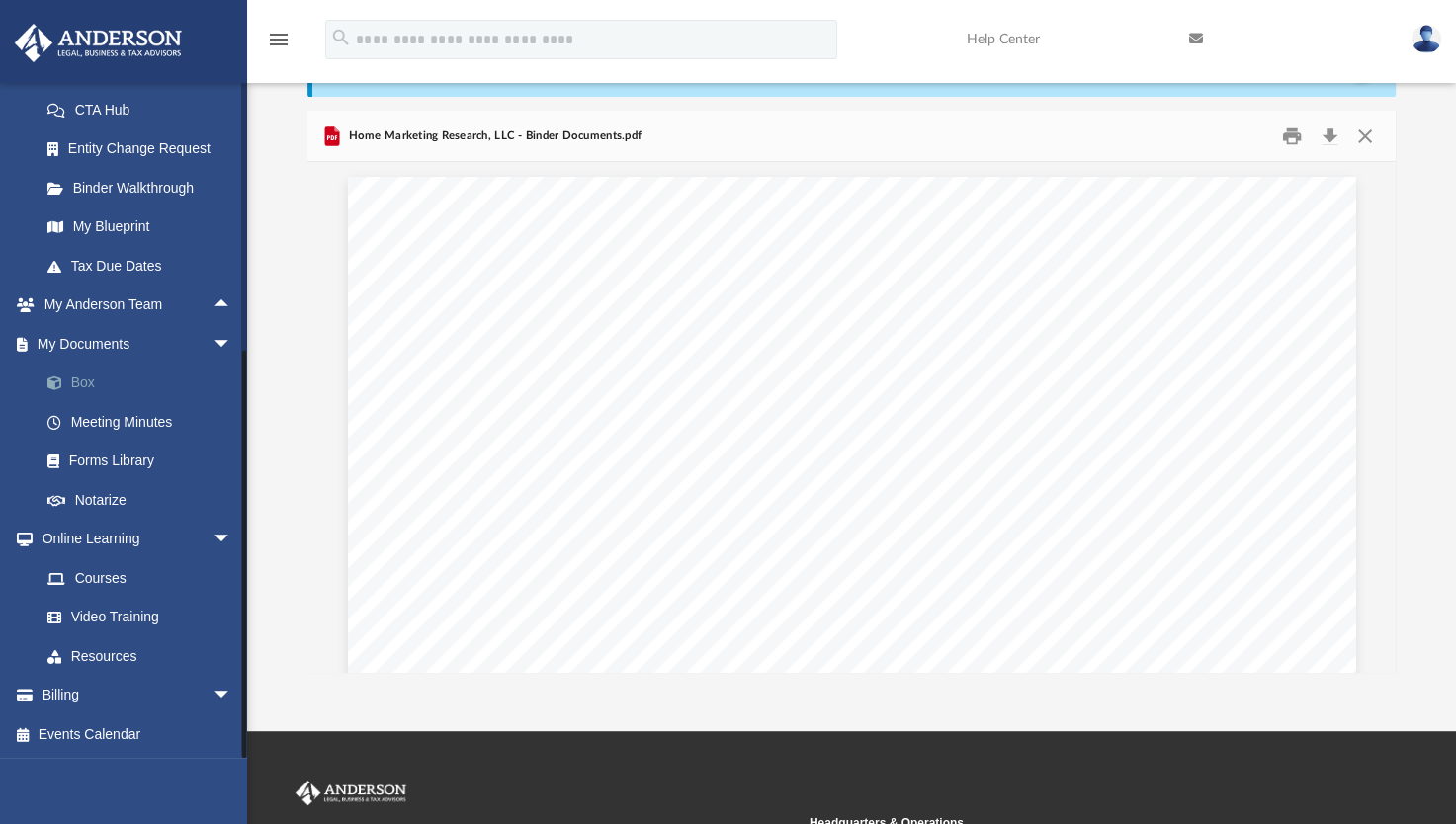 click on "Box" at bounding box center (144, 383) 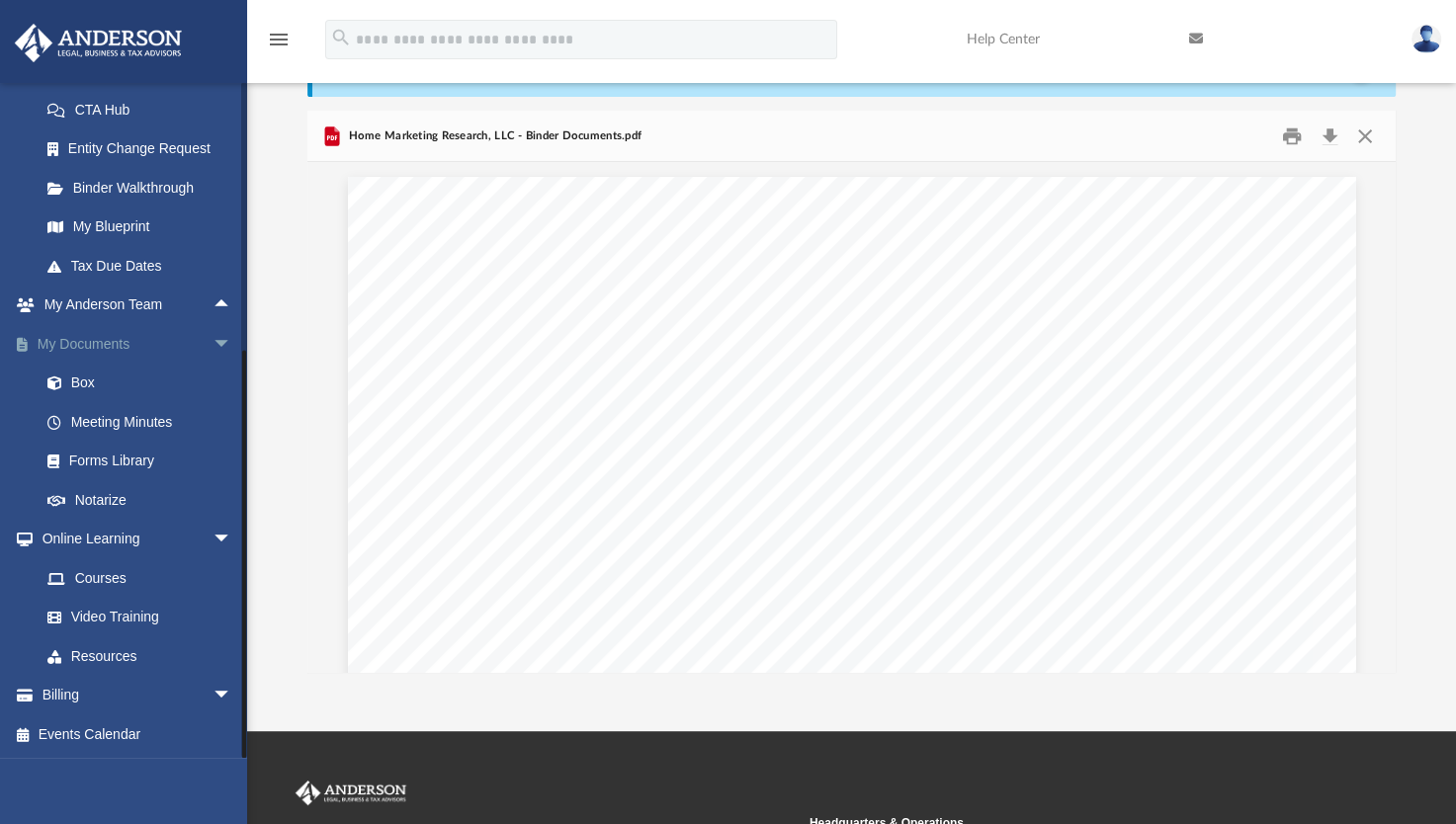 click on "My Documents arrow_drop_down" at bounding box center [137, 344] 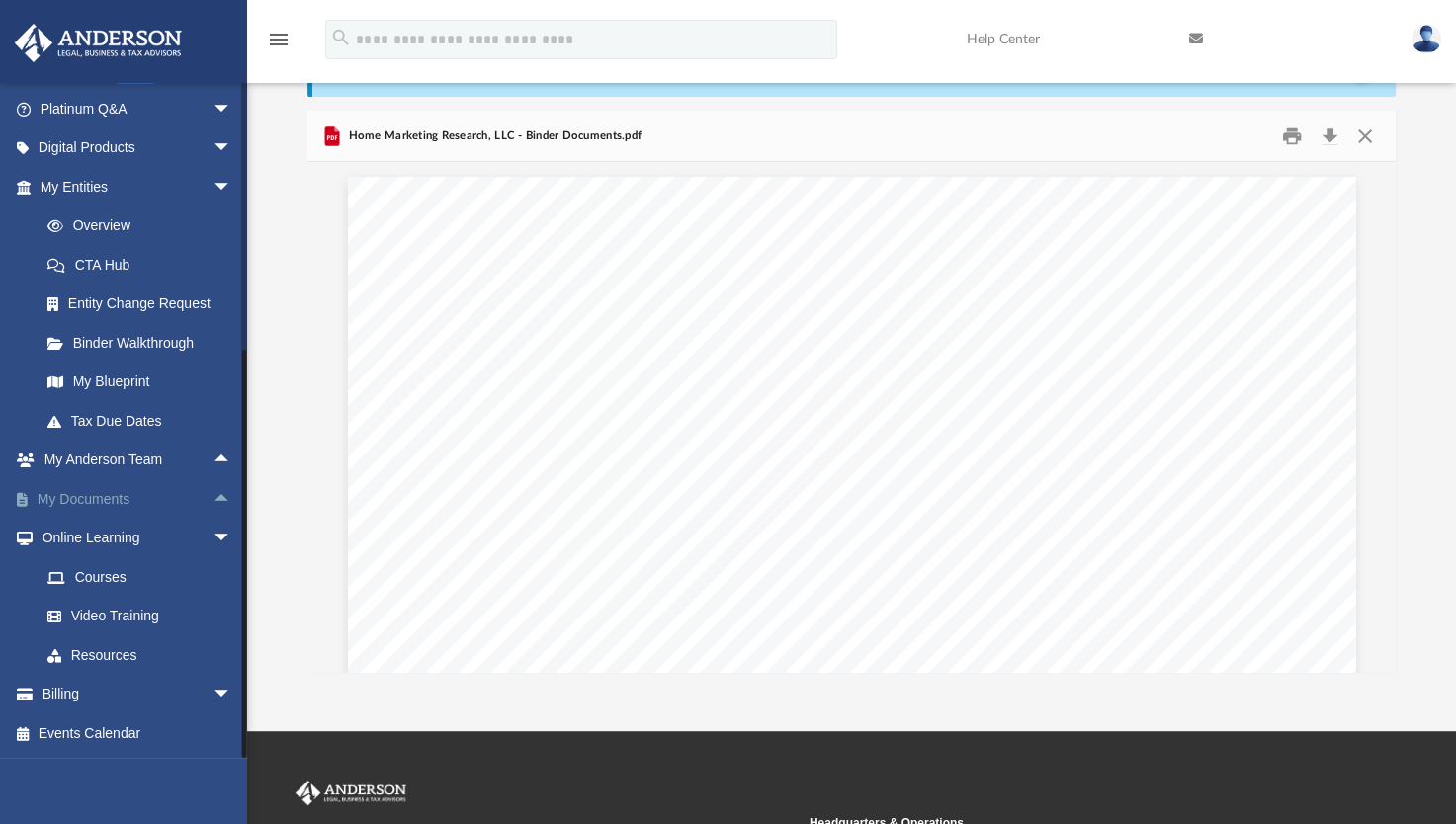 scroll, scrollTop: 154, scrollLeft: 0, axis: vertical 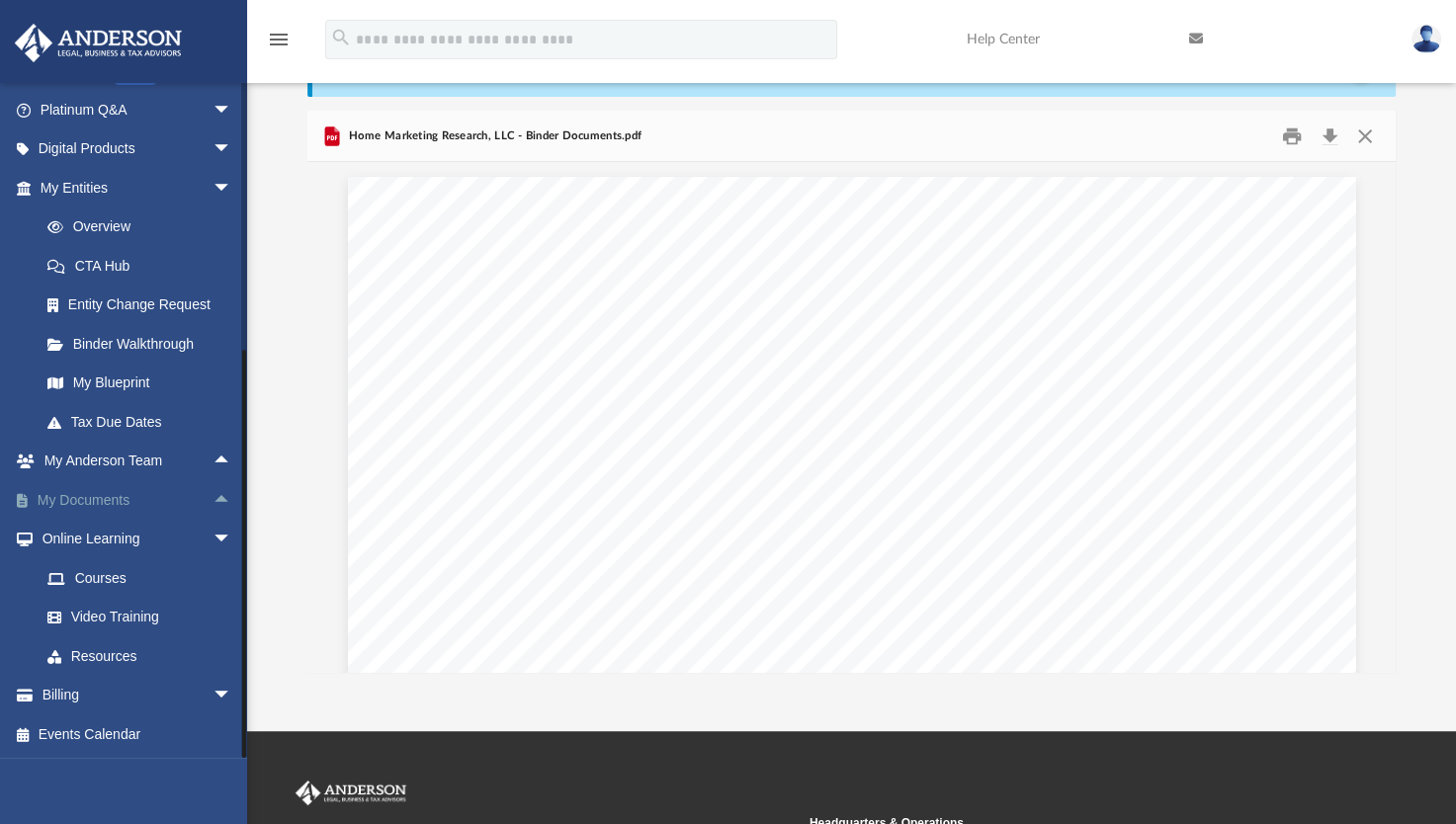click on "arrow_drop_up" at bounding box center [232, 500] 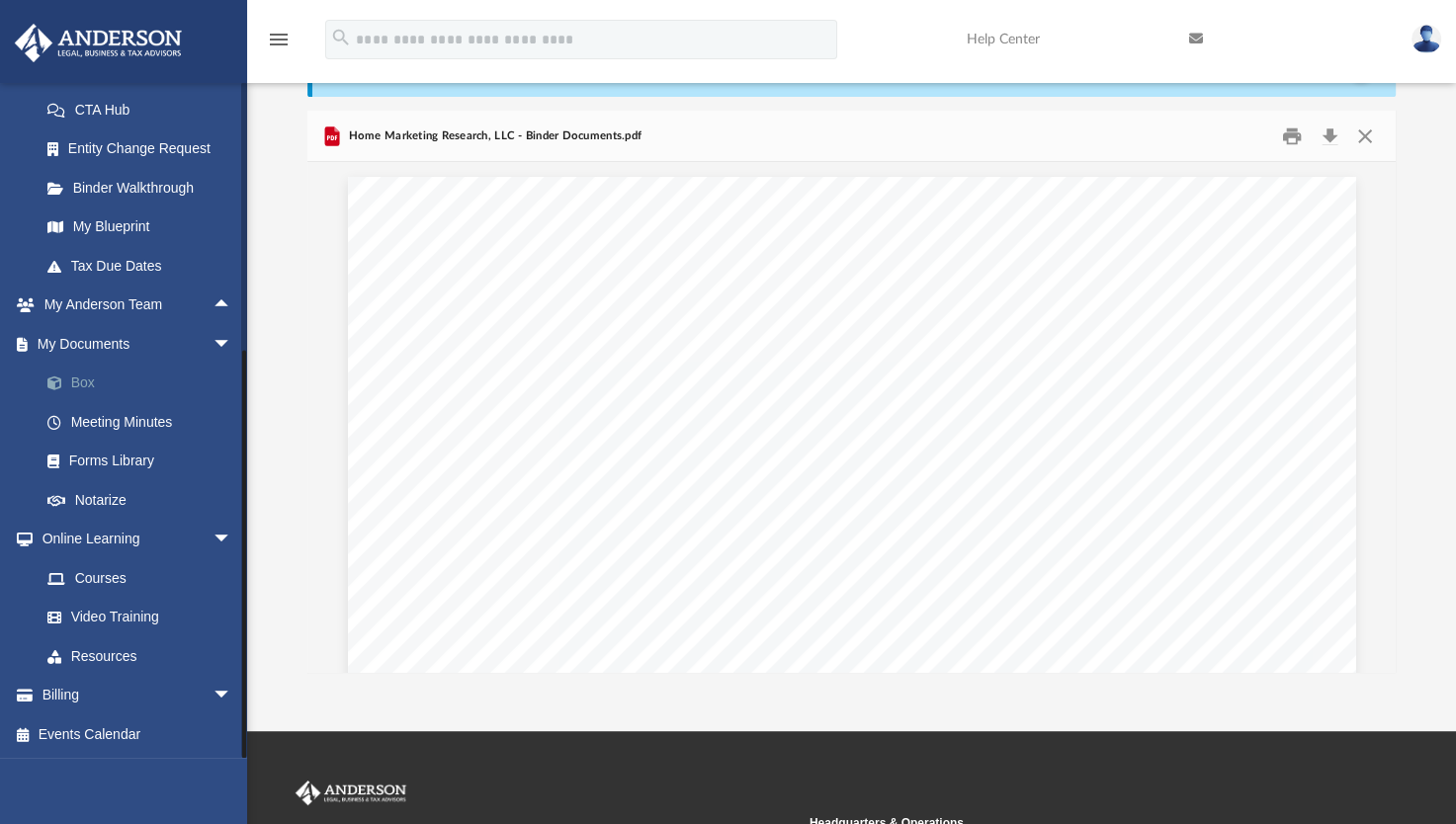 click on "Box" at bounding box center (144, 383) 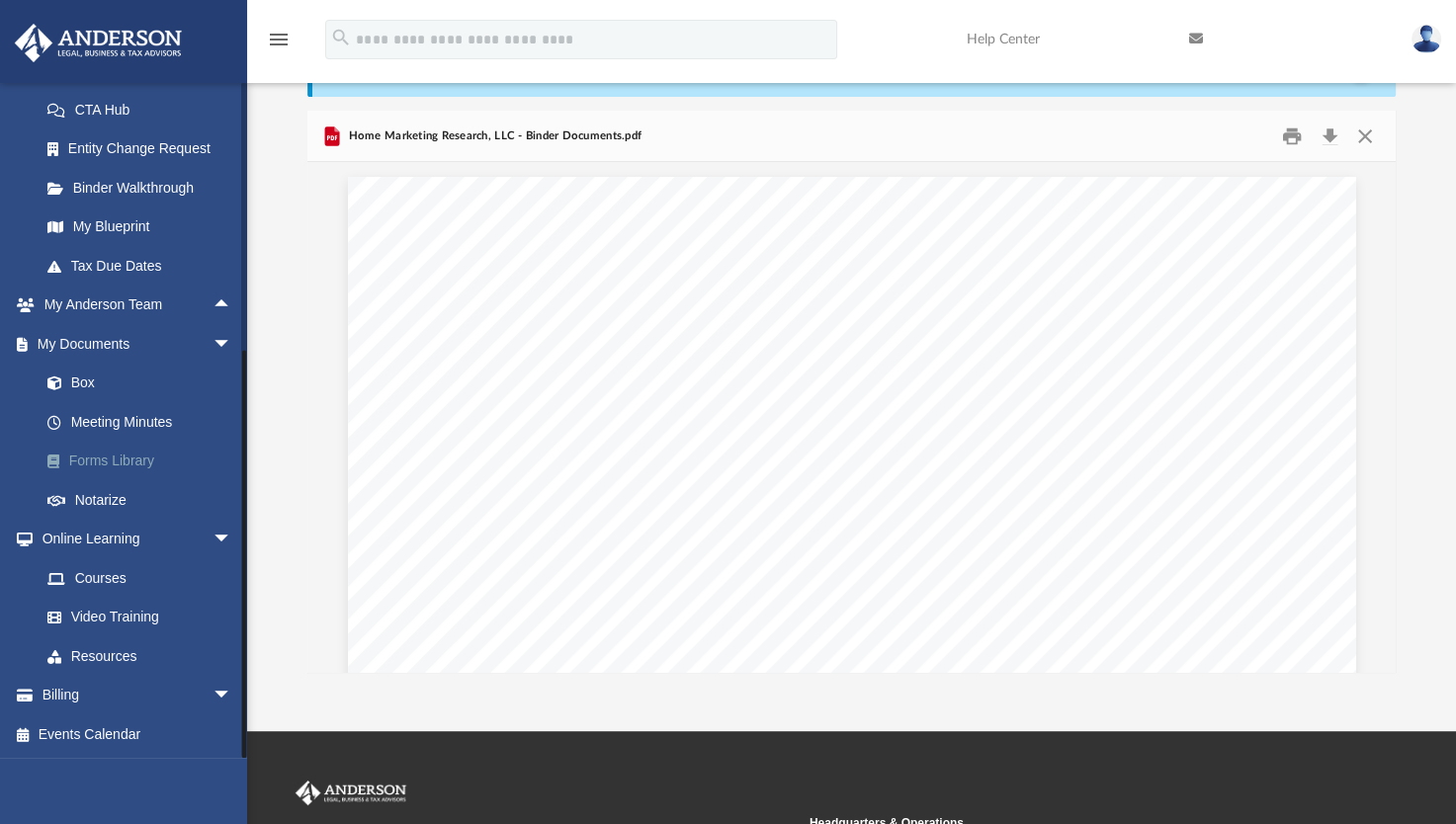 click on "Forms Library" at bounding box center (144, 461) 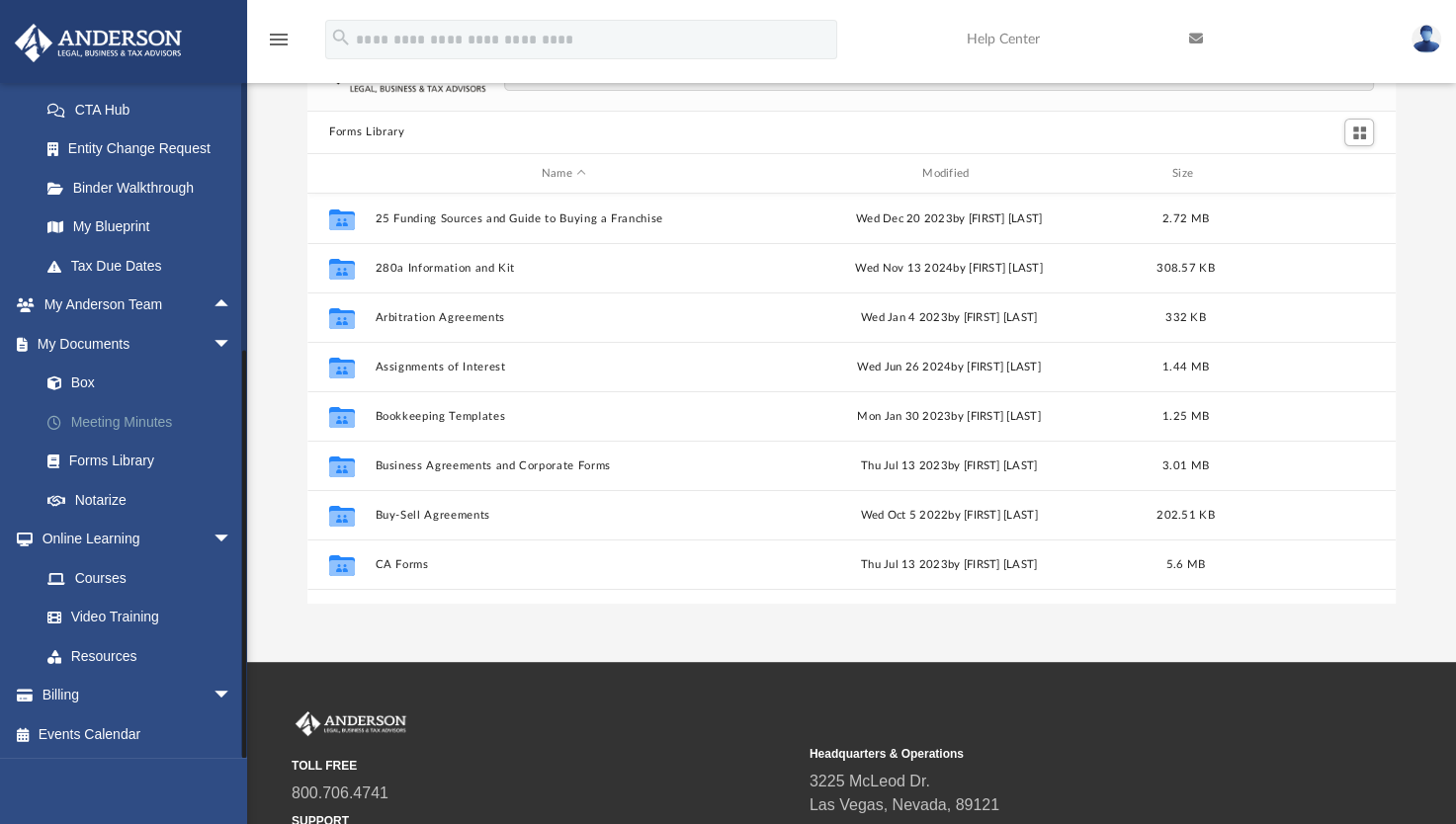 scroll, scrollTop: 16, scrollLeft: 16, axis: both 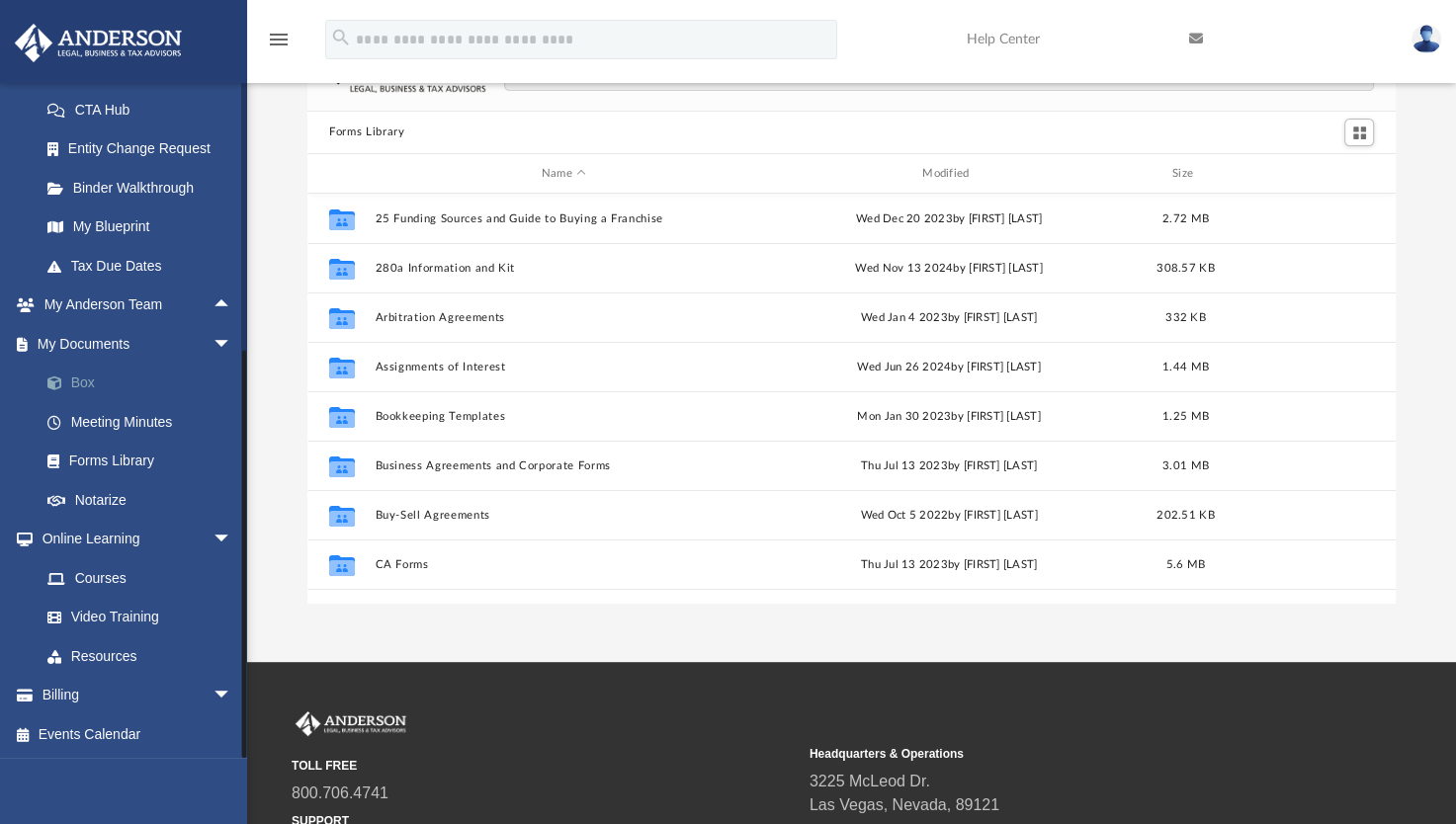 click on "Box" at bounding box center (144, 383) 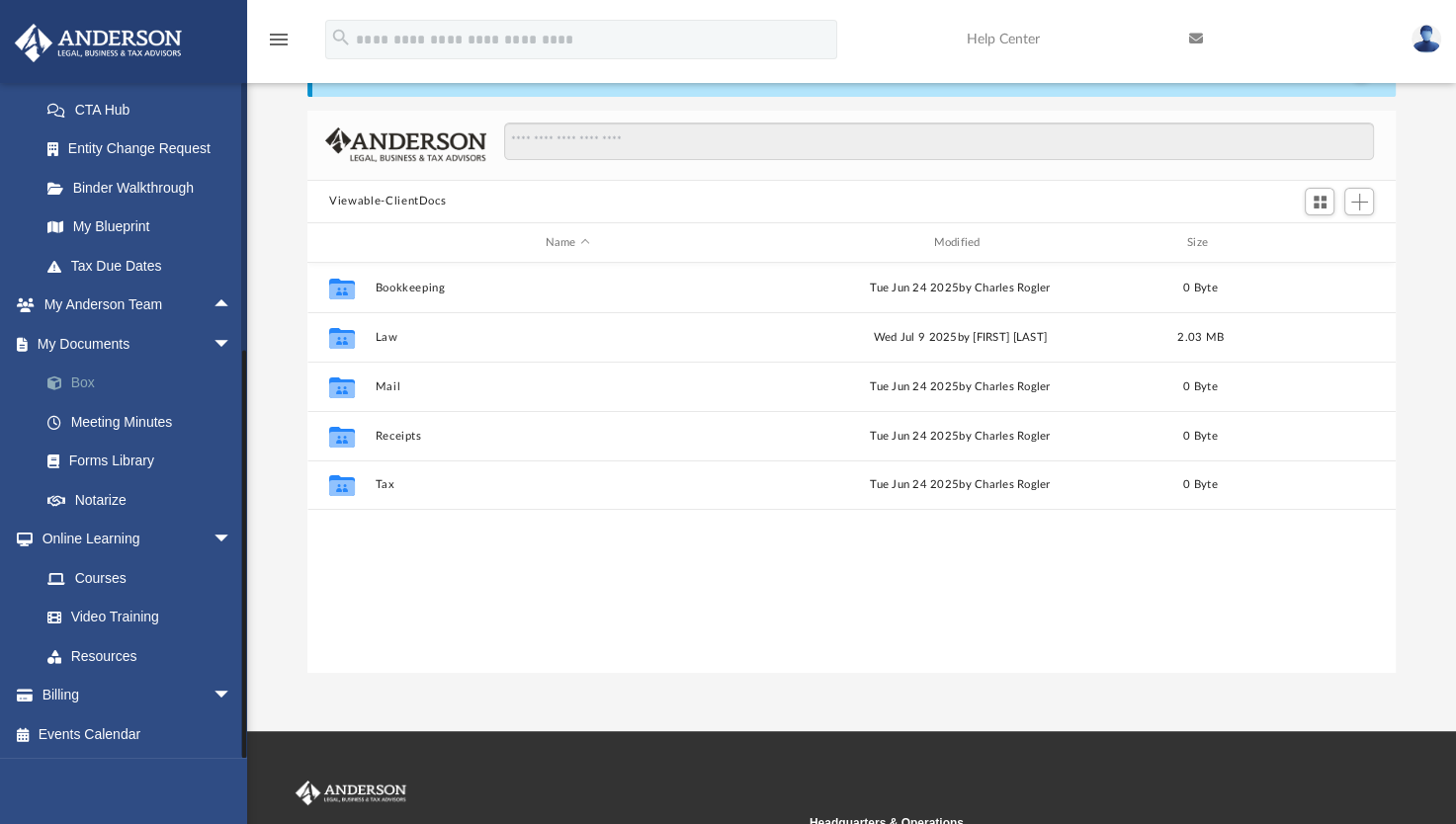 scroll, scrollTop: 16, scrollLeft: 16, axis: both 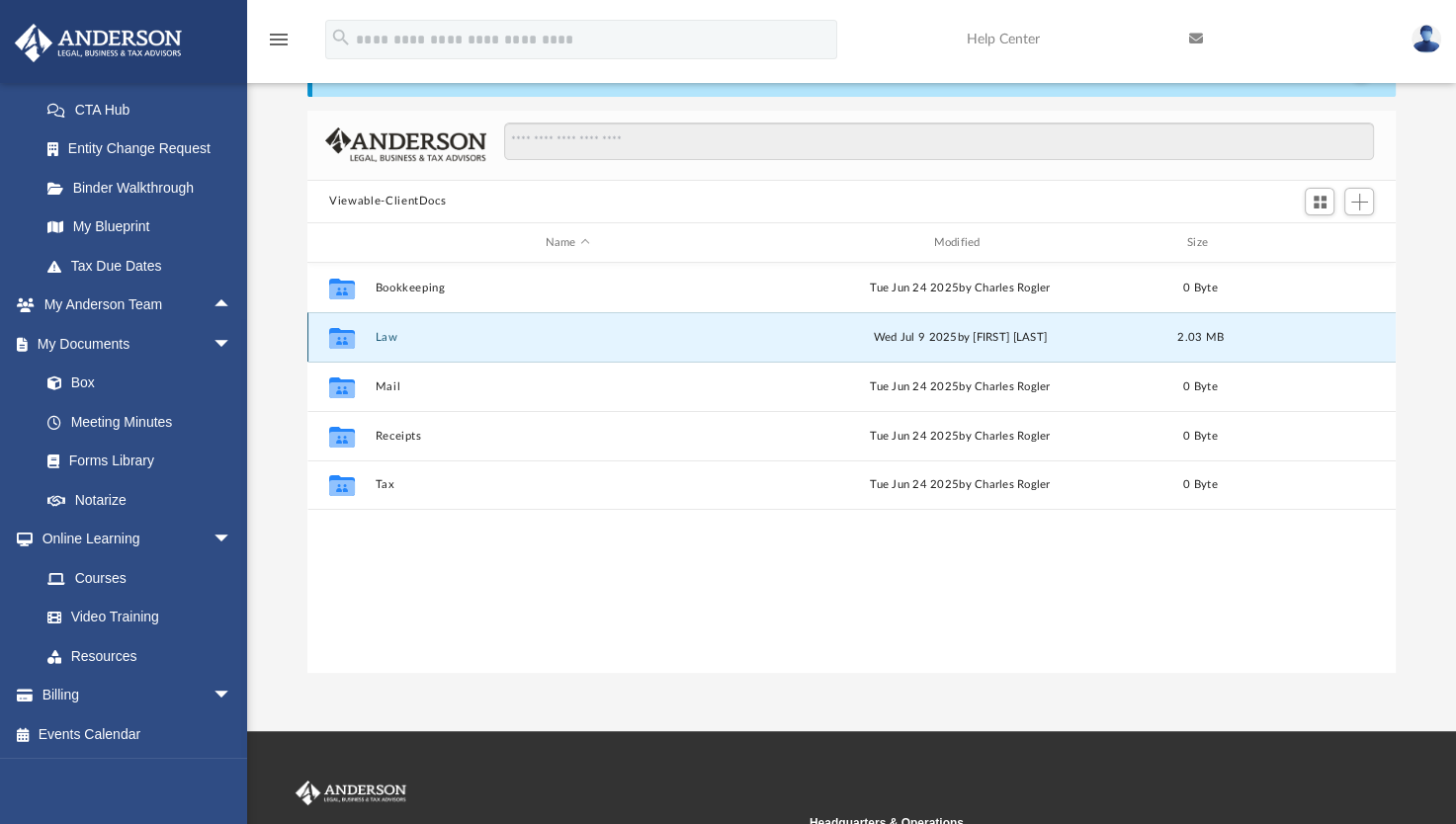 click on "Law" at bounding box center (567, 337) 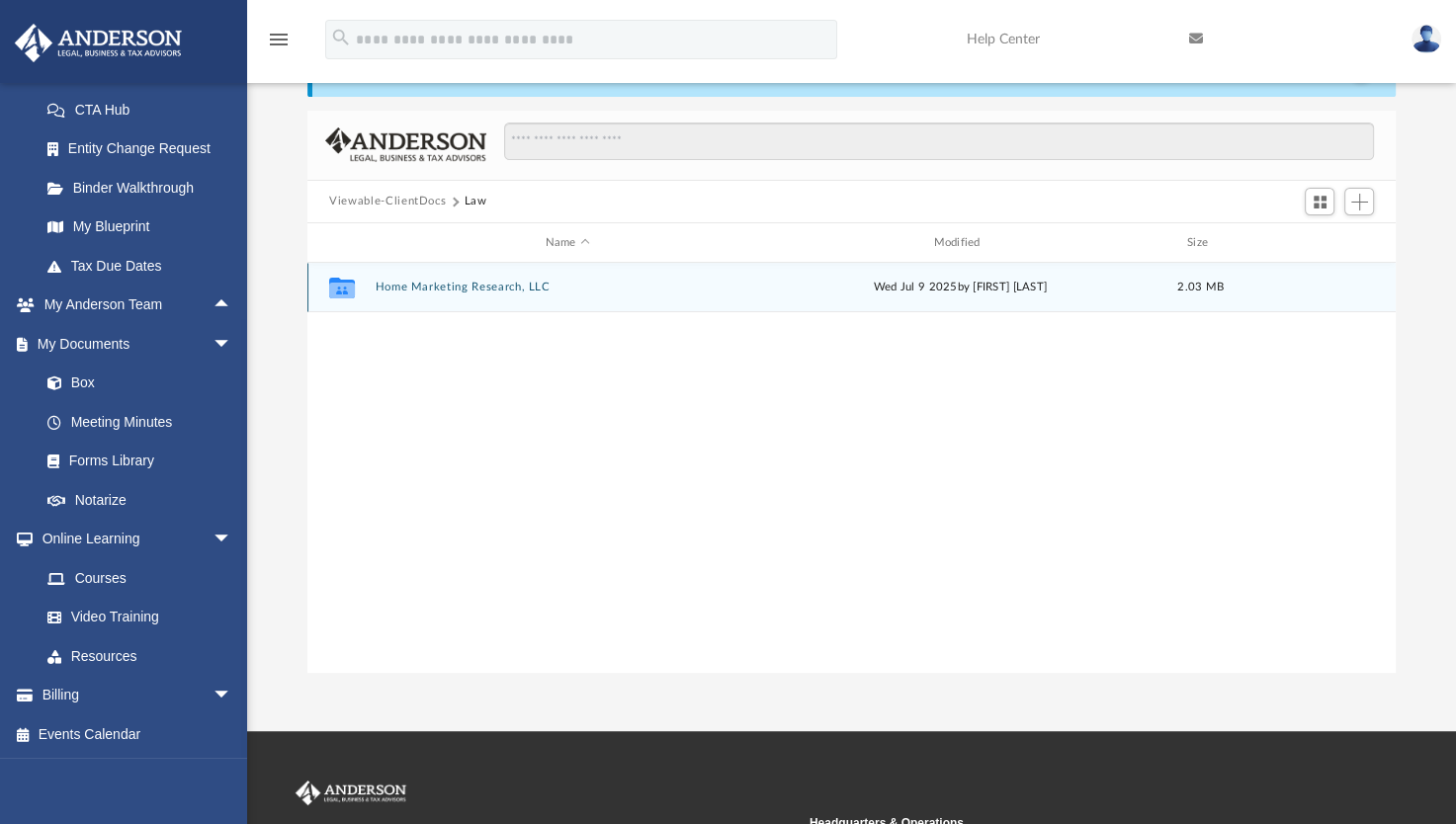click on "Home Marketing Research, LLC" at bounding box center [567, 288] 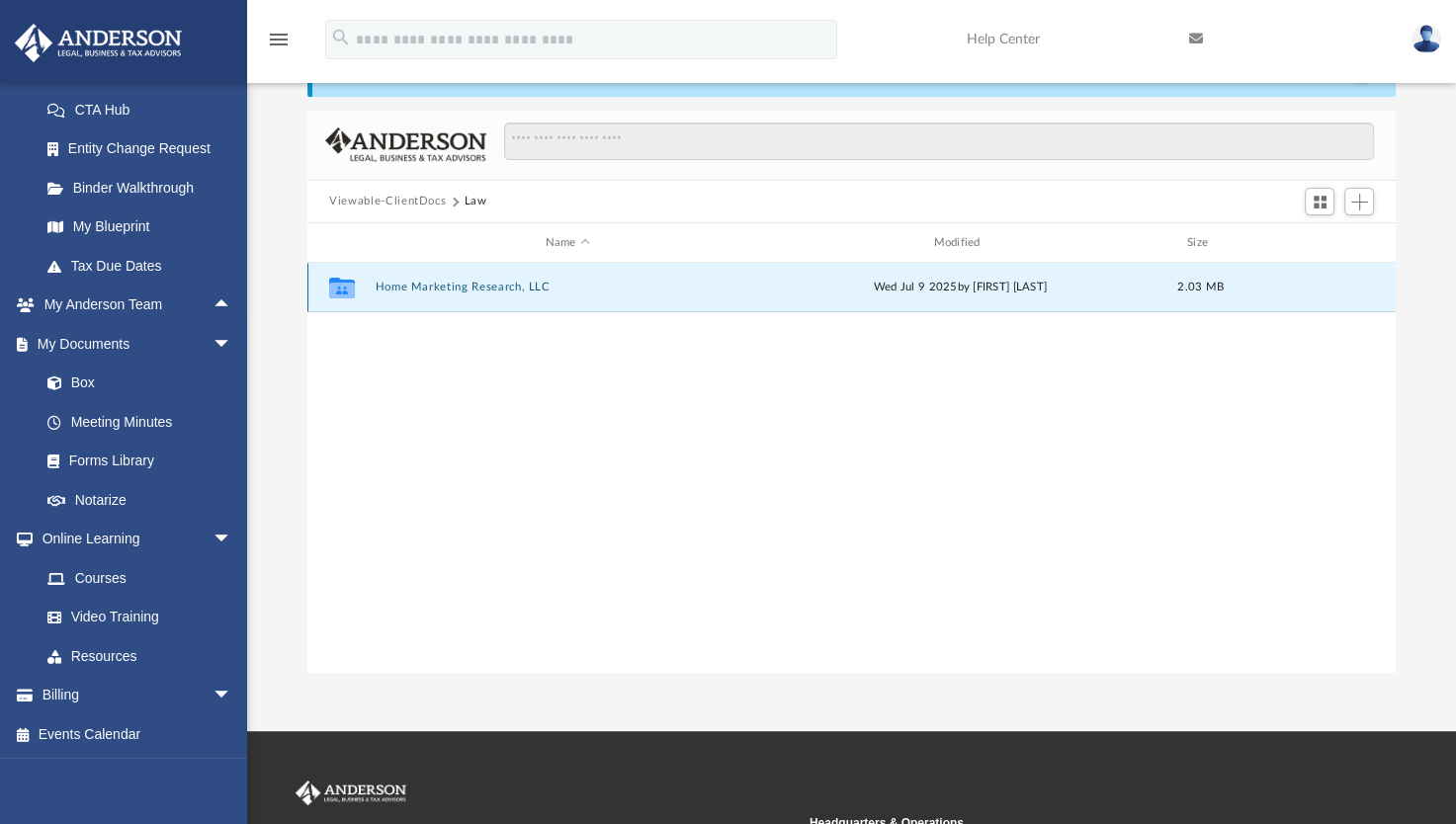 click on "Home Marketing Research, LLC" at bounding box center (567, 288) 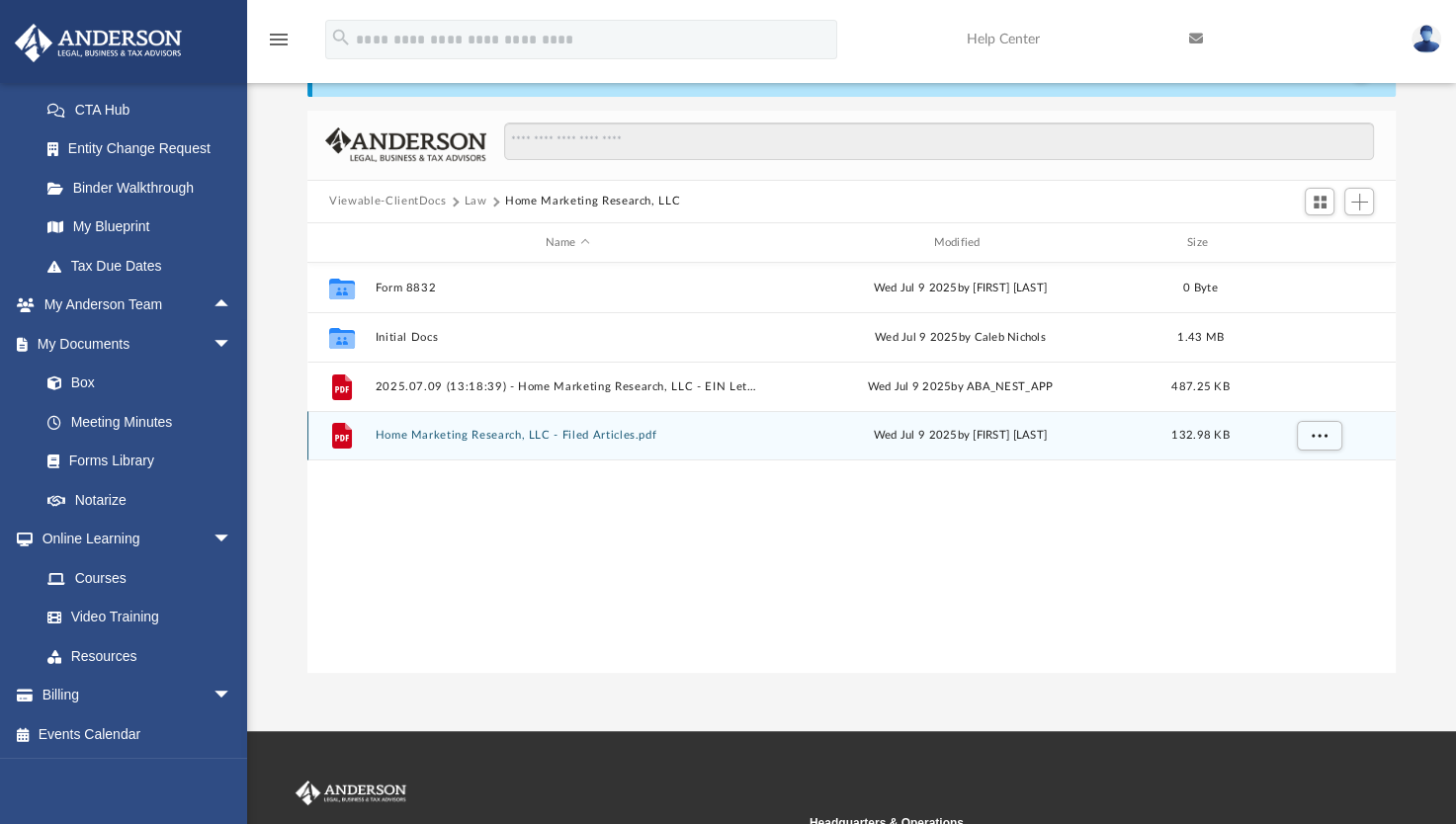 click on "File Home Marketing Research, LLC - Filed Articles.pdf Wed Jul 9 [YEAR] by [FIRST] [LAST] 132.98 KB" at bounding box center [851, 436] 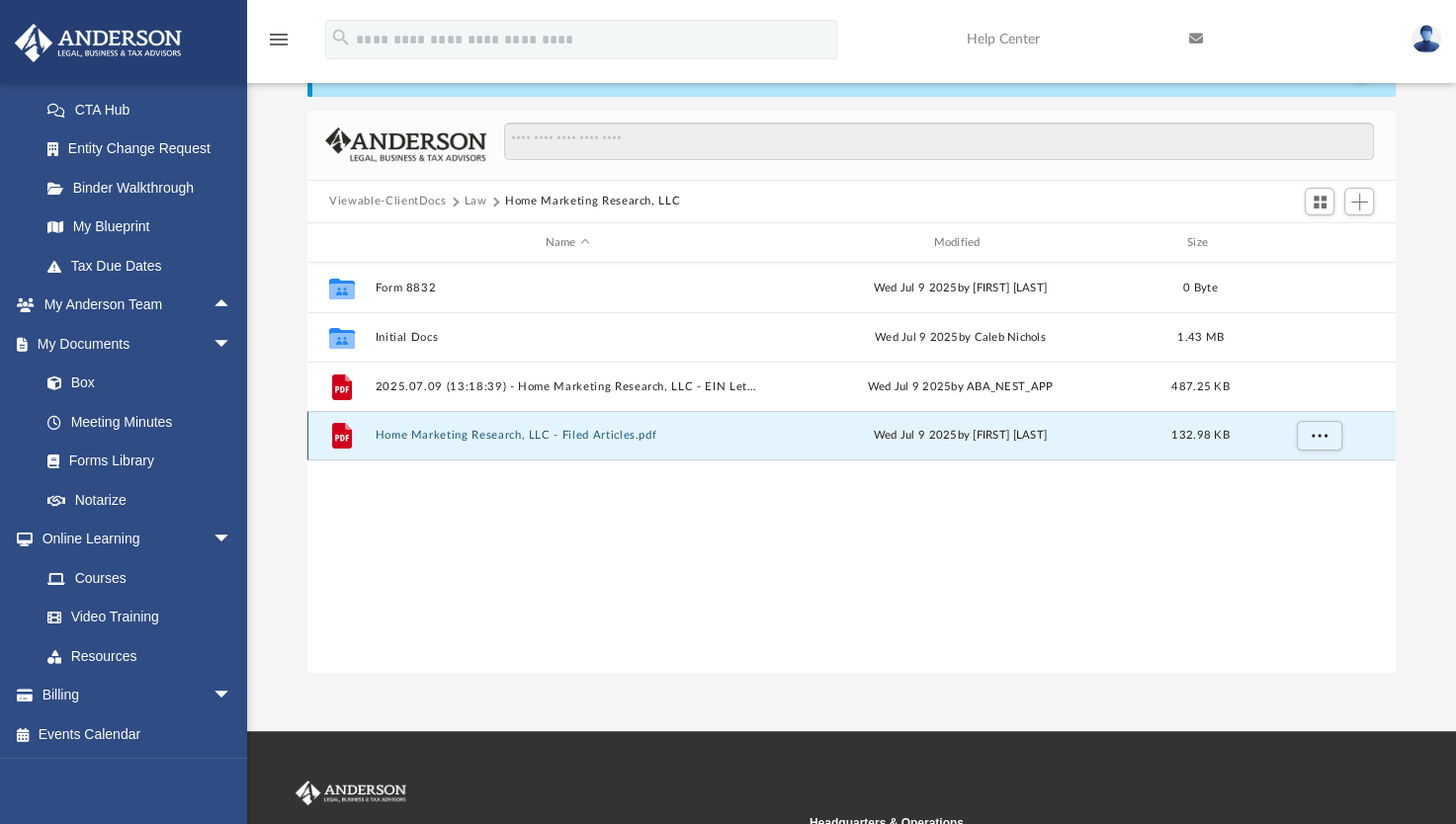 click on "File Home Marketing Research, LLC - Filed Articles.pdf Wed Jul 9 [YEAR] by [FIRST] [LAST] 132.98 KB" at bounding box center (851, 436) 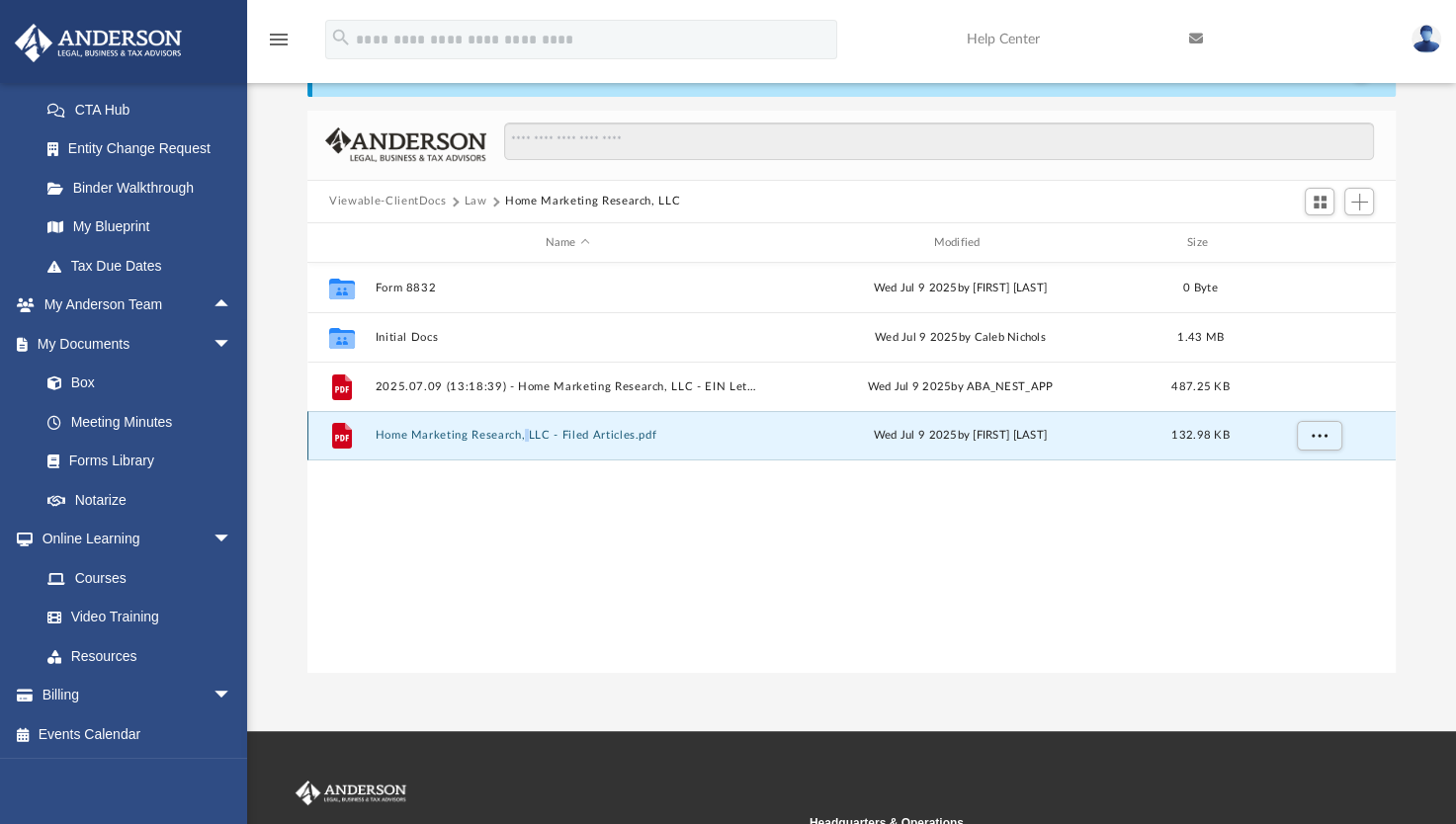 click on "File Home Marketing Research, LLC - Filed Articles.pdf Wed Jul 9 [YEAR] by [FIRST] [LAST] 132.98 KB" at bounding box center (851, 436) 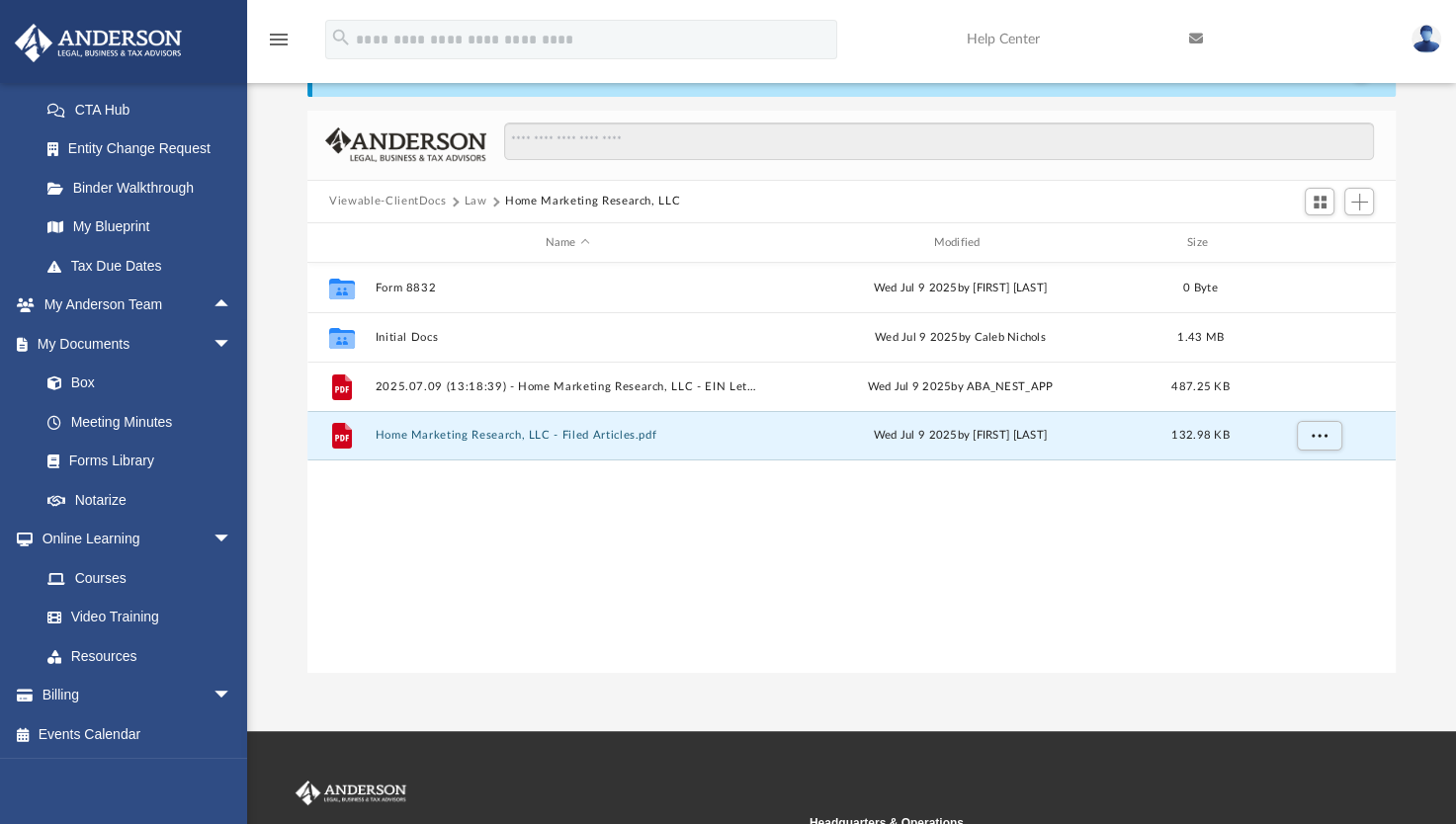 click on "Collaborated Folder Form 8832 Wed Jul 9 [YEAR] by [FIRST] [LAST] 0 Byte Collaborated Folder Initial Docs Wed Jul 9 [YEAR] by [FIRST] [LAST] 1.43 MB File 2025.07.09 (13:18:39) - Home Marketing Research, LLC - EIN Letter from IRS.pdf Wed Jul 9 [YEAR] by ABA_NEST_APP 487.25 KB File Home Marketing Research, LLC - Filed Articles.pdf Wed Jul 9 [YEAR] by [FIRST] [LAST] 132.98 KB" at bounding box center [851, 467] 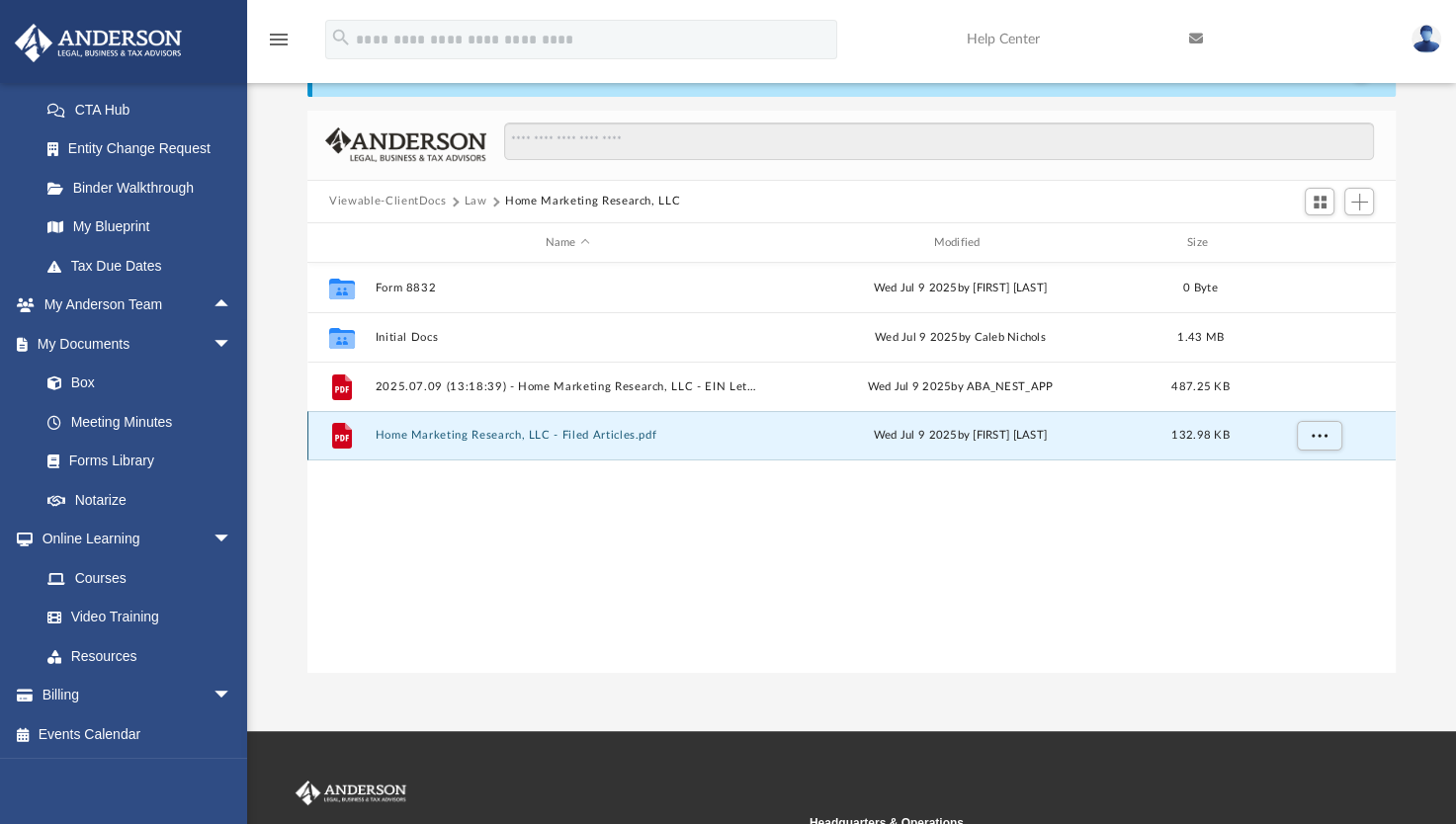 click on "Home Marketing Research, LLC - Filed Articles.pdf" at bounding box center (567, 436) 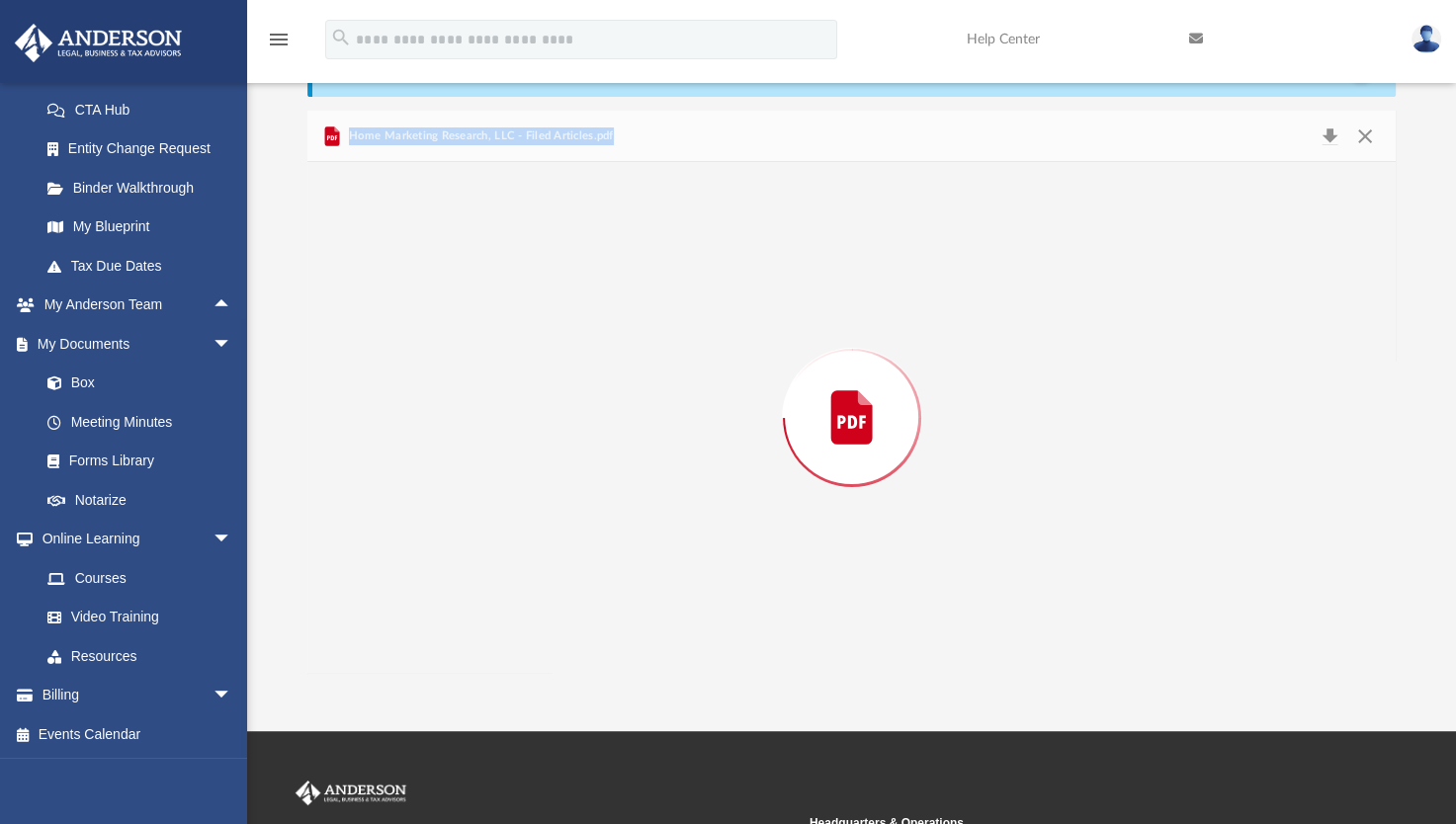 click at bounding box center [851, 417] 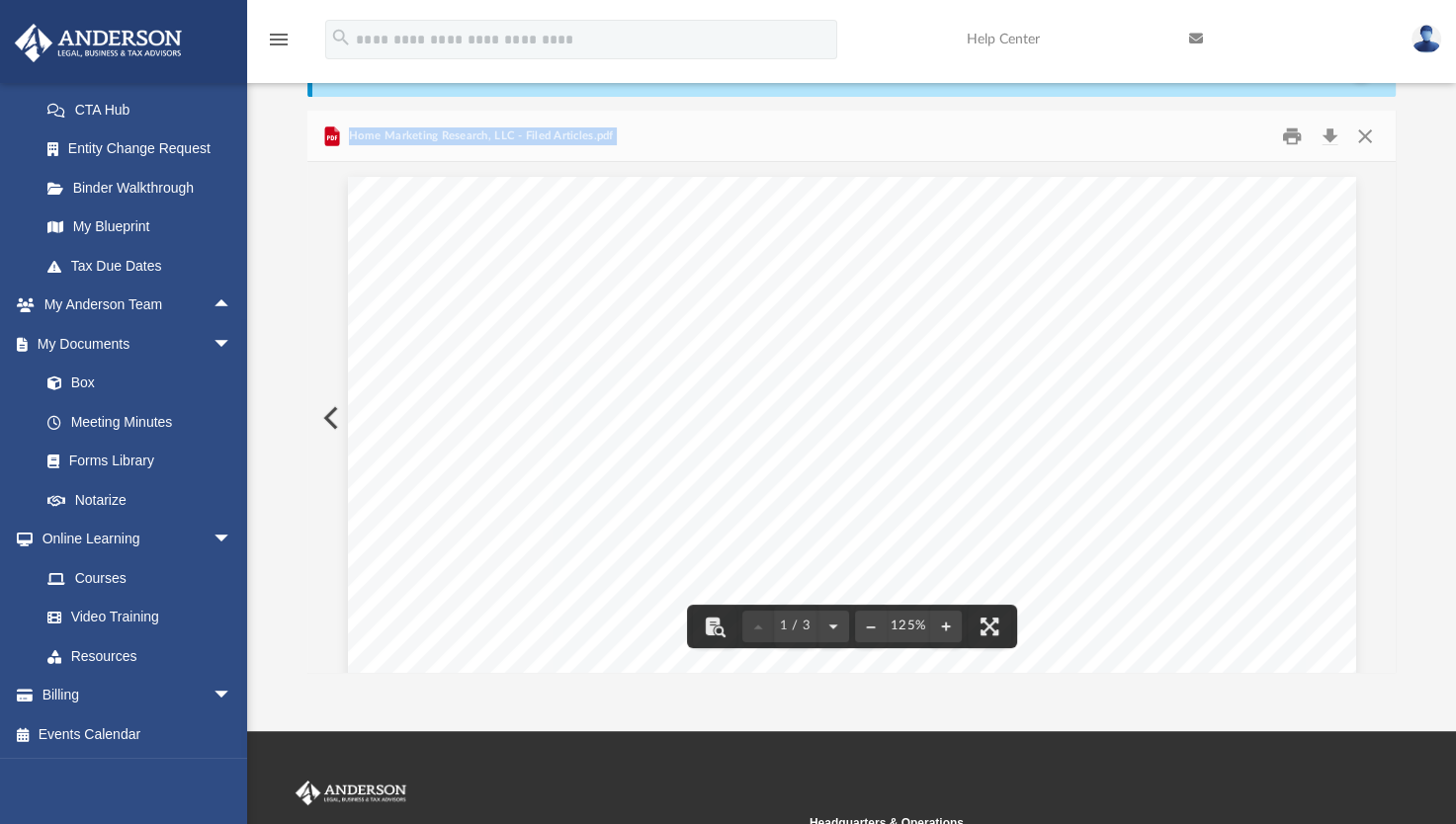 click at bounding box center (329, 418) 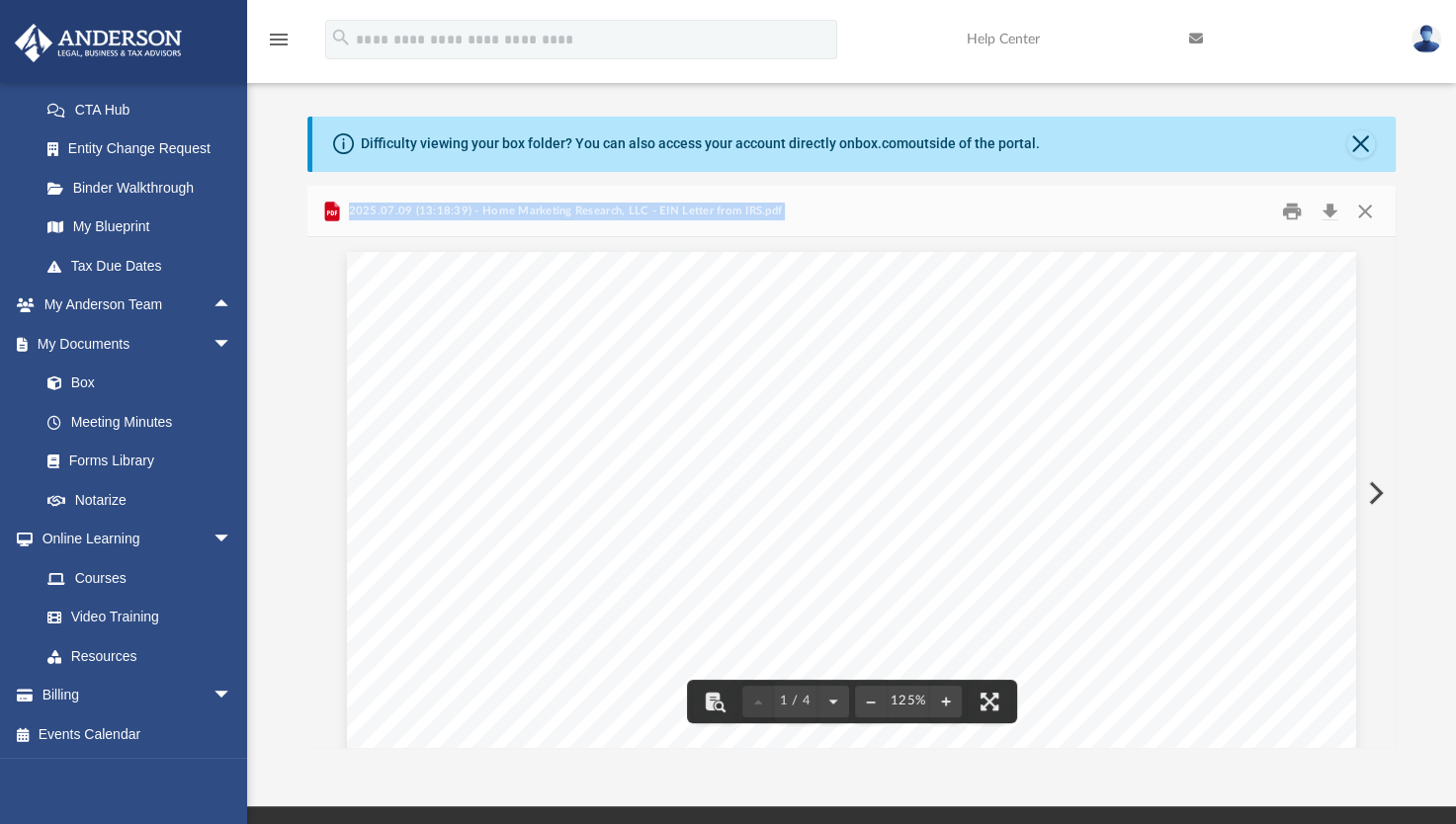 scroll, scrollTop: 0, scrollLeft: 0, axis: both 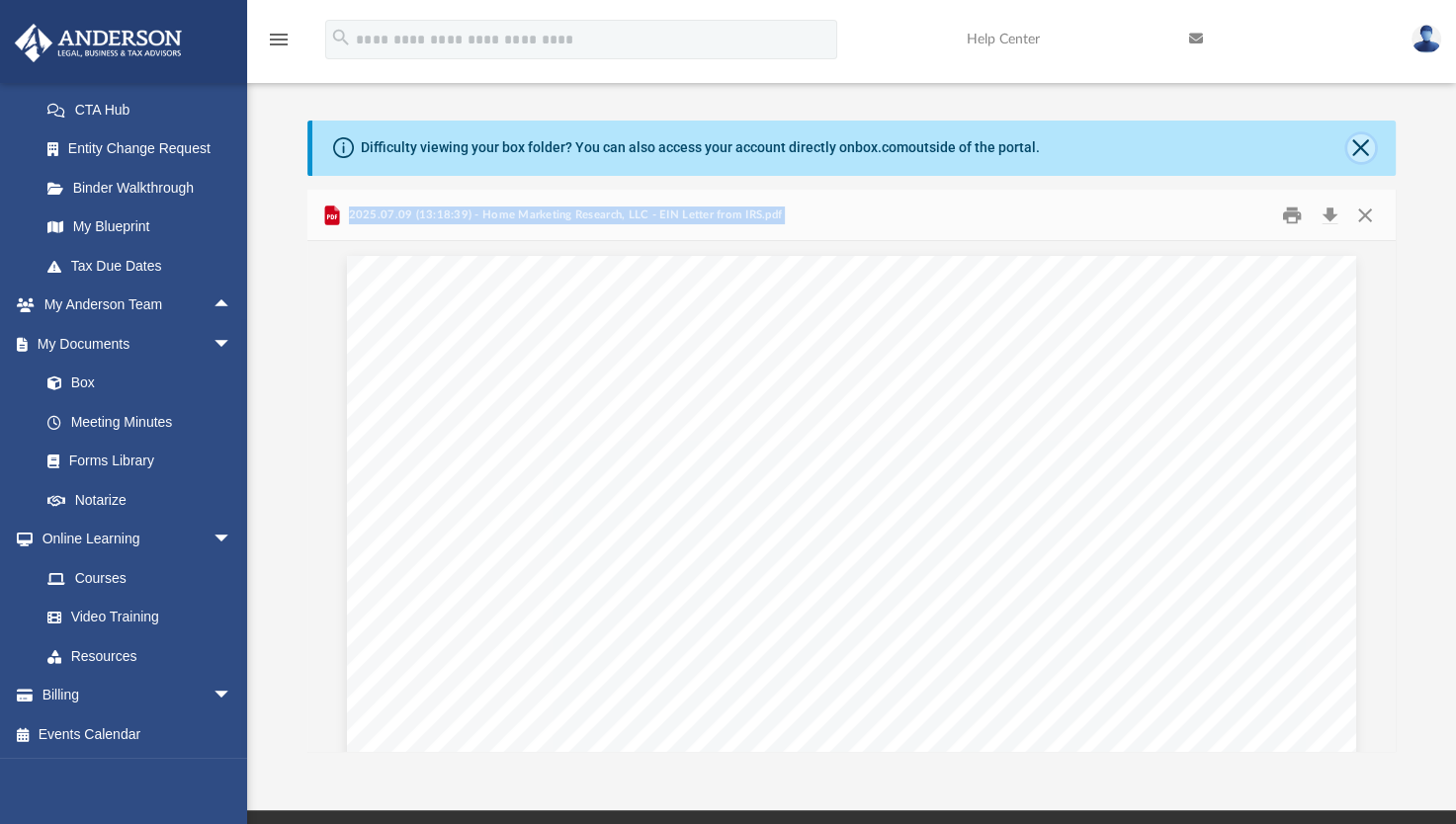 click 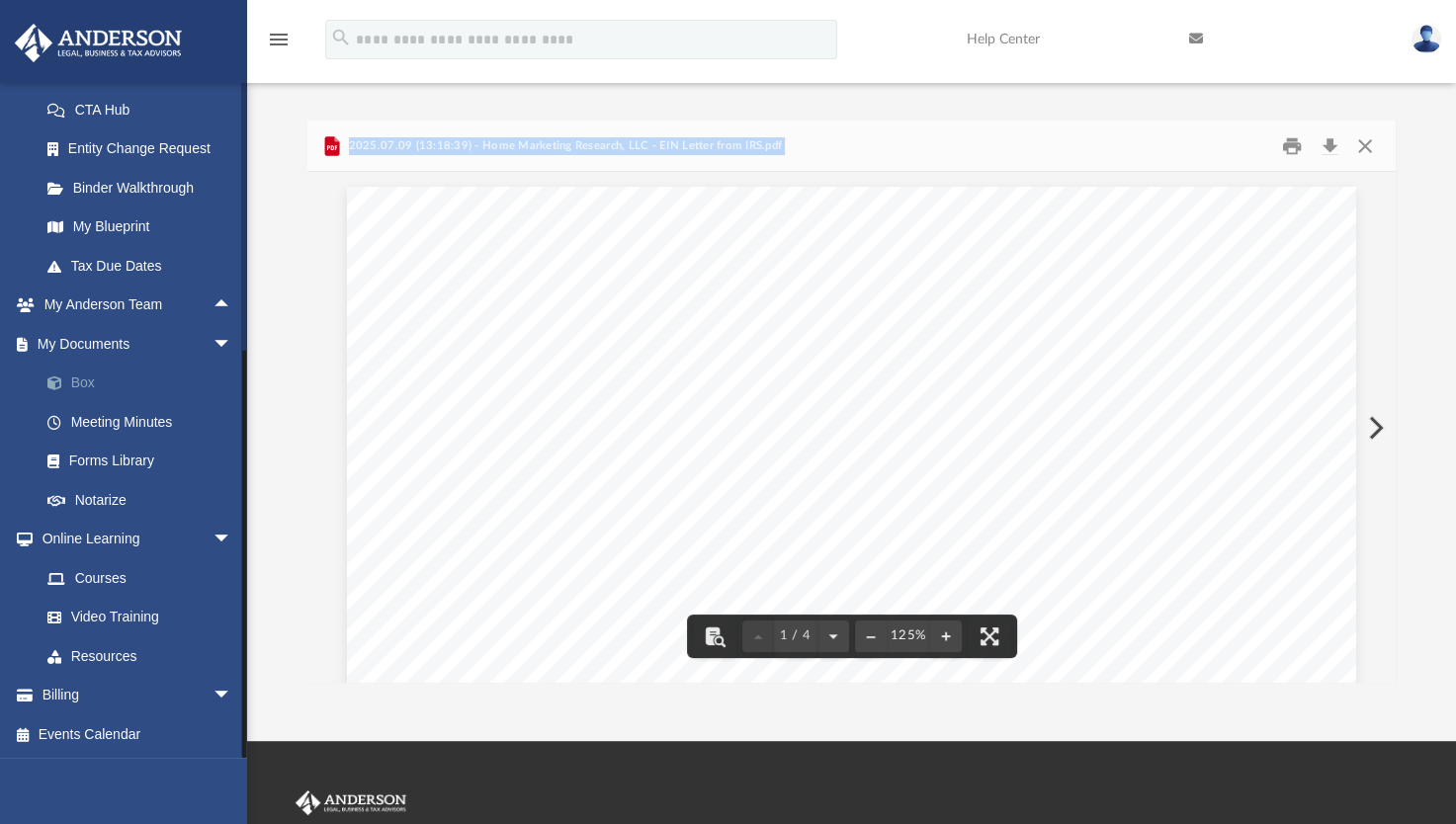 click on "Box" at bounding box center (144, 383) 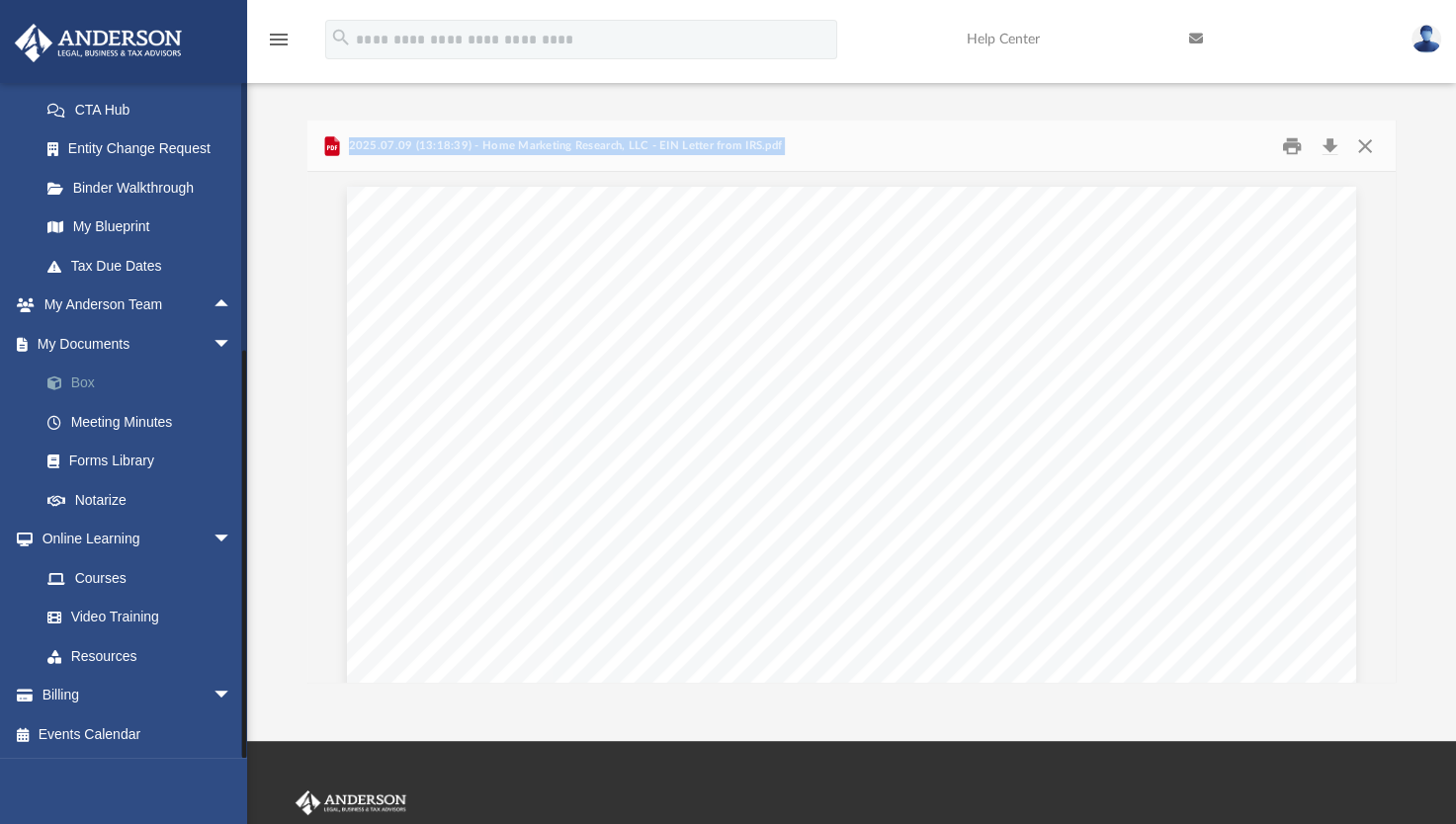 click on "Box" at bounding box center (144, 383) 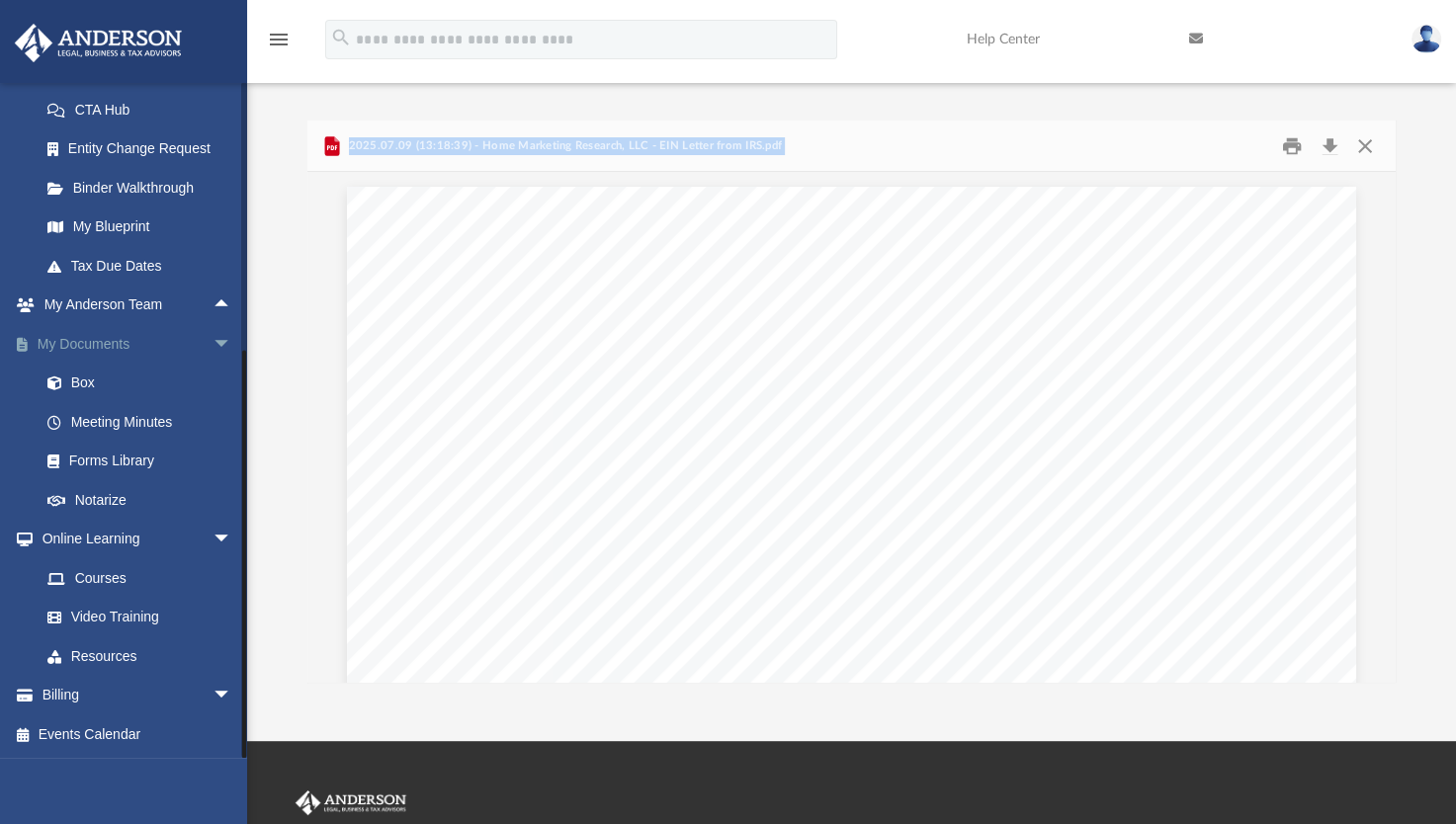 click on "My Documents arrow_drop_down" at bounding box center [137, 344] 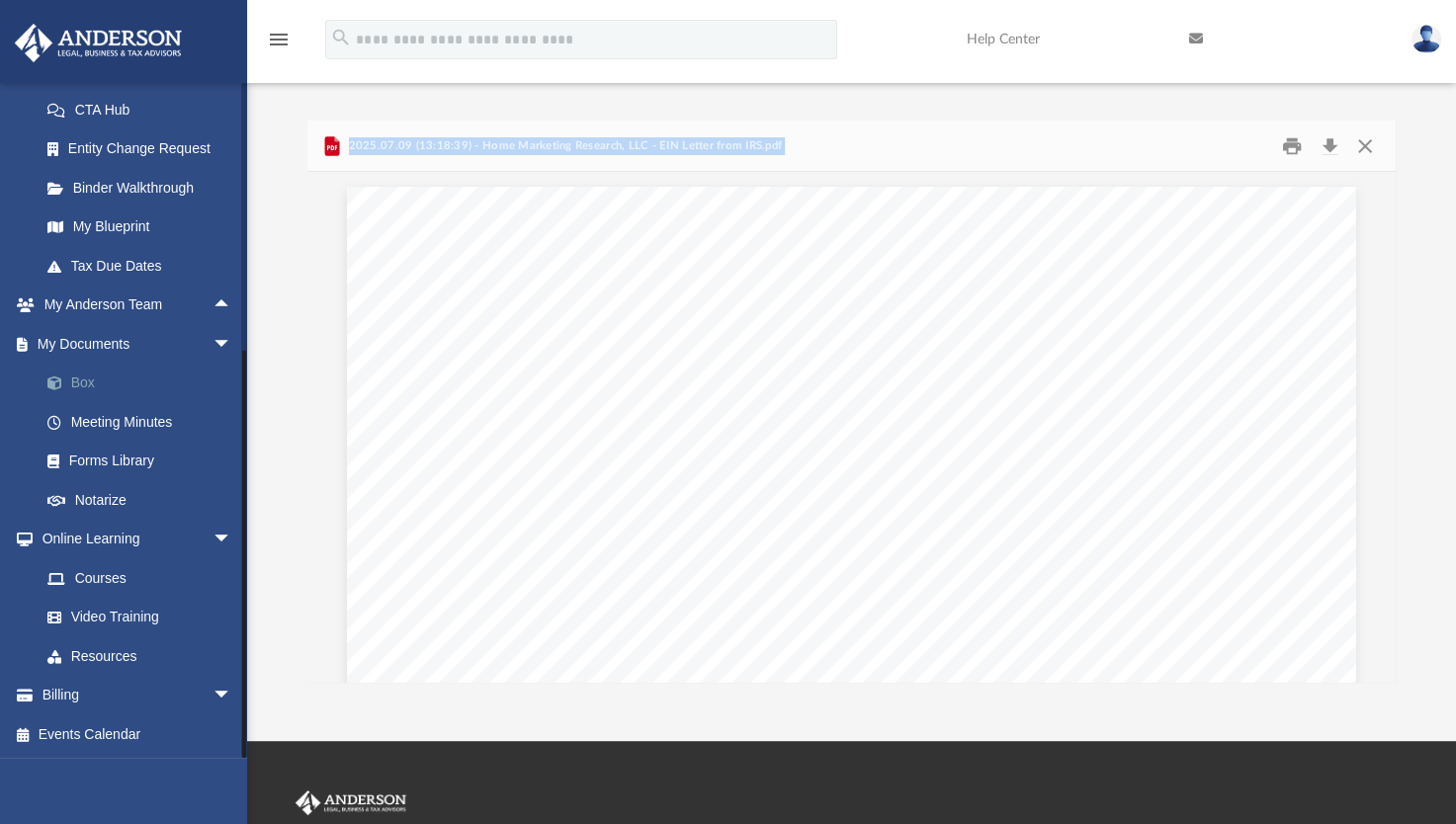 click on "Box" at bounding box center (144, 383) 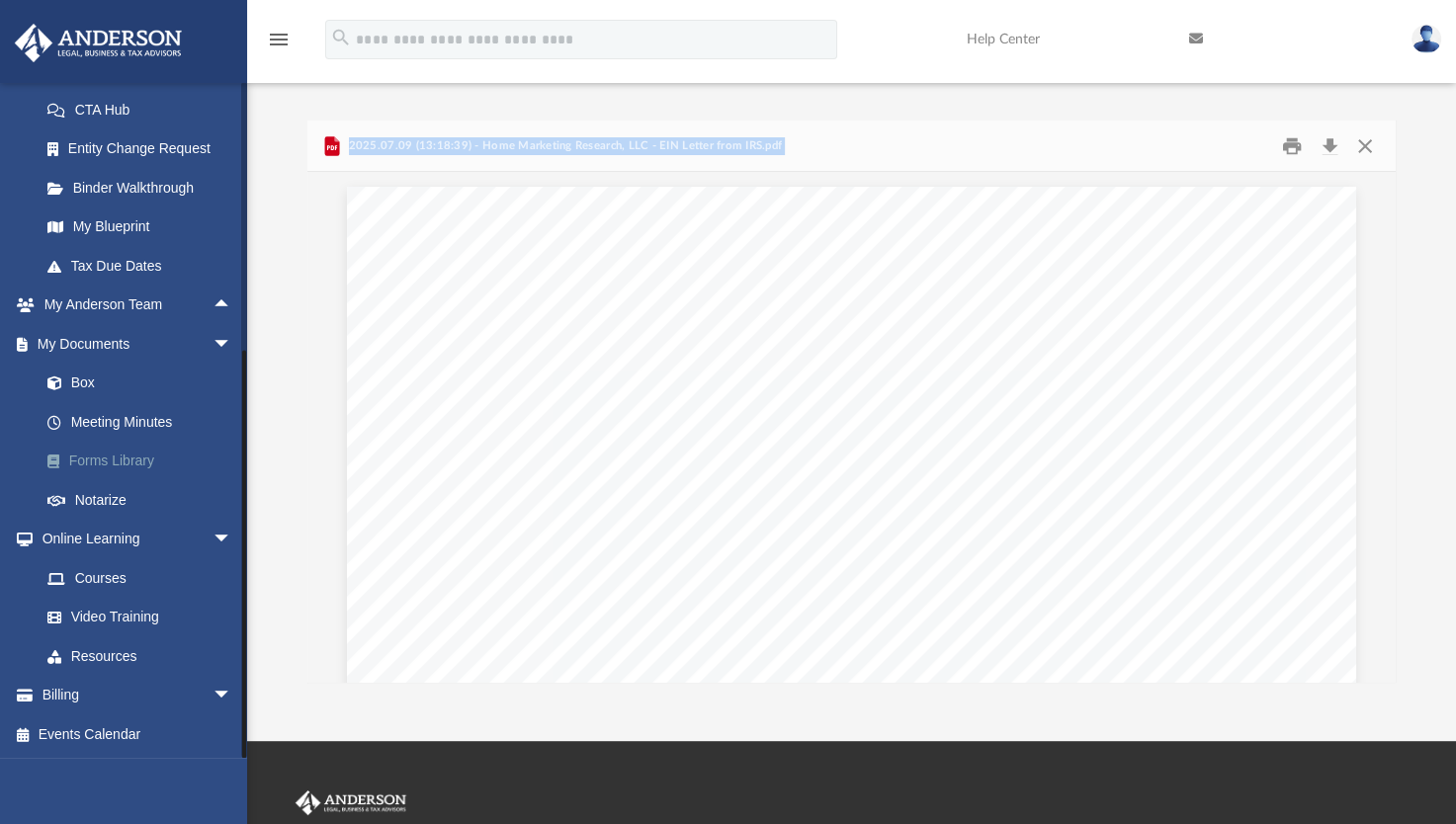 click on "Forms Library" at bounding box center [144, 461] 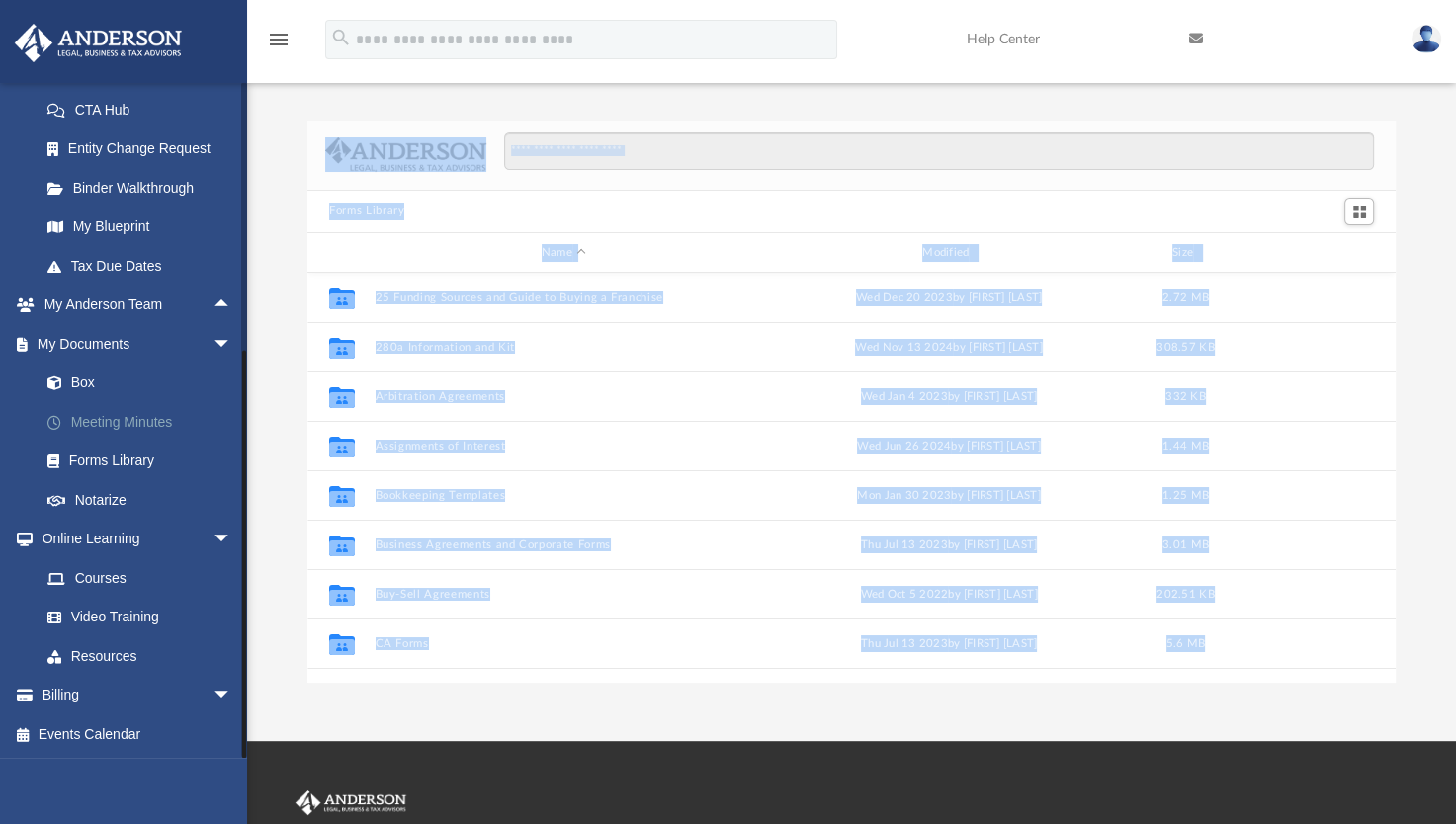 scroll, scrollTop: 16, scrollLeft: 16, axis: both 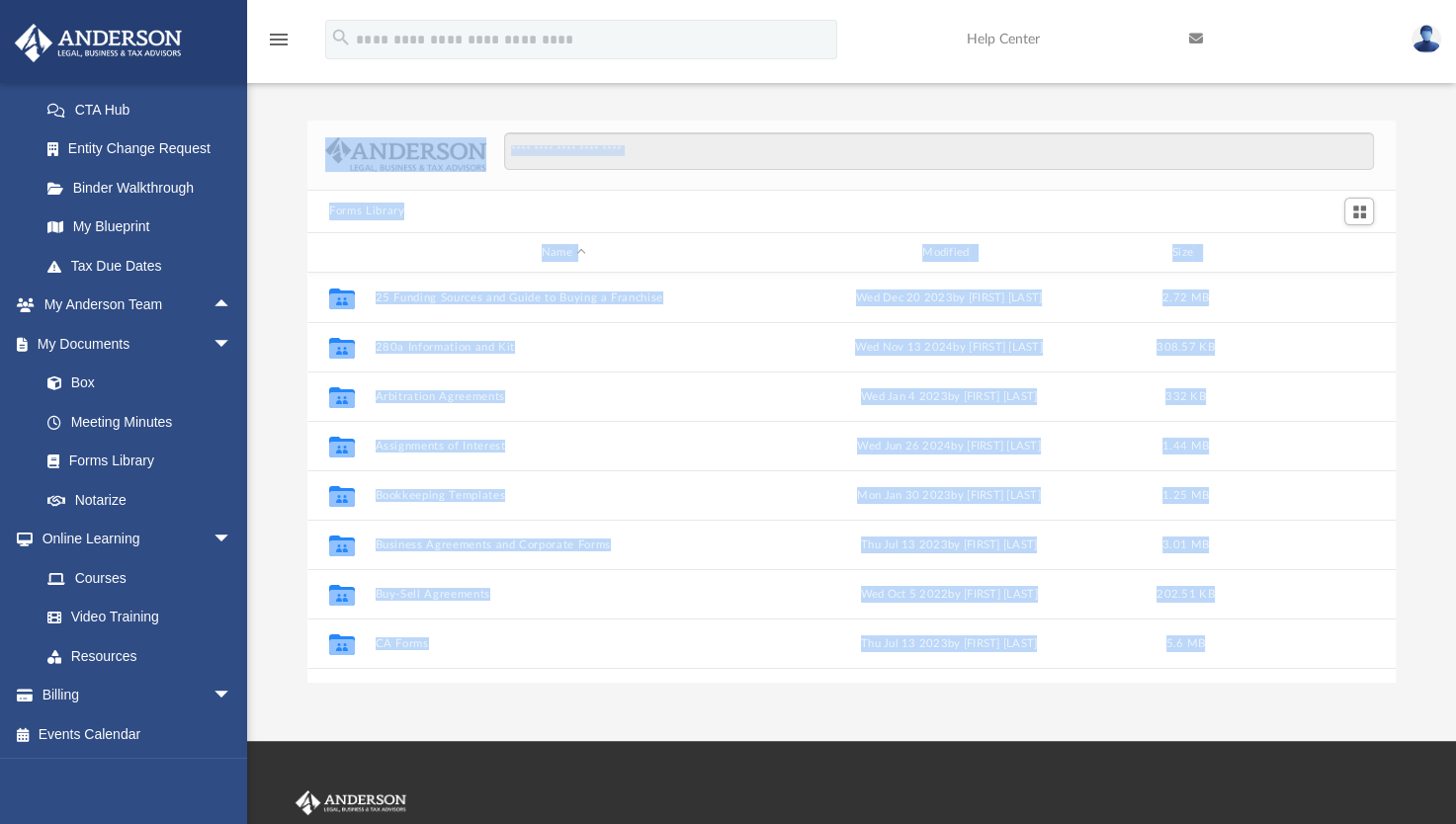 click on "Forms Library Name Modified Size Collaborated Folder 25 Funding Sources and Guide to Buying a Franchise Wed Dec 20 [YEAR] by [FIRST] [LAST] 2.72 MB Collaborated Folder 280a Information and Kit Wed Nov 13 [YEAR] by [FIRST] [LAST] 308.57 KB Collaborated Folder Arbitration Agreements Wed Jan 4 [YEAR] by [FIRST] [LAST] 332 KB Collaborated Folder Assignments of Interest Wed Jun 26 [YEAR] by [FIRST] [LAST] 1.44 MB Collaborated Folder Bookkeeping Templates Mon Jan 30 [YEAR] by [FIRST] [LAST] 1.25 MB Collaborated Folder Business Agreements and Corporate Forms Thu Jul 13 [YEAR] by [FIRST] [LAST] 3.01 MB Collaborated Folder Buy-Sell Agreements Wed Oct 5 [YEAR] by [FIRST] [LAST] 202.51 KB Collaborated Folder CA Forms Thu Jul 13 [YEAR] by [FIRST] [LAST] 5.6 MB Collaborated Folder Consulting Agreements Wed Oct 5 [YEAR] by [FIRST] [LAST] 93.31 KB Collaborated Folder Corporate Transparency Act Fri Dec 29 [YEAR] by [FIRST] [LAST] 413.51 KB Collaborated Folder Deed of Trust Wed Oct 5 [YEAR] by [FIRST] [LAST] 370.76 KB Collaborated Folder Employment Forms" at bounding box center (851, 401) 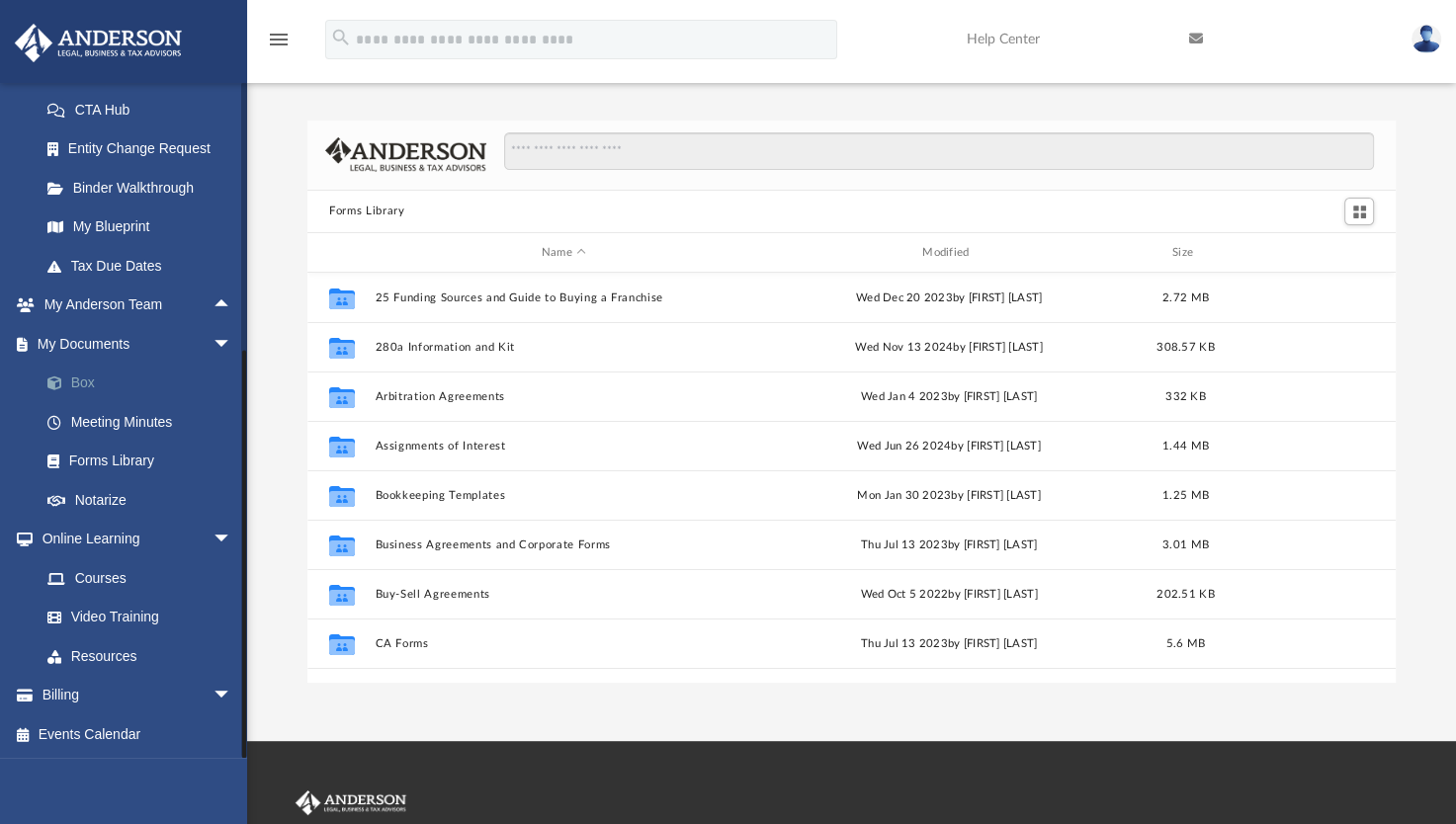 click on "Box" at bounding box center (144, 383) 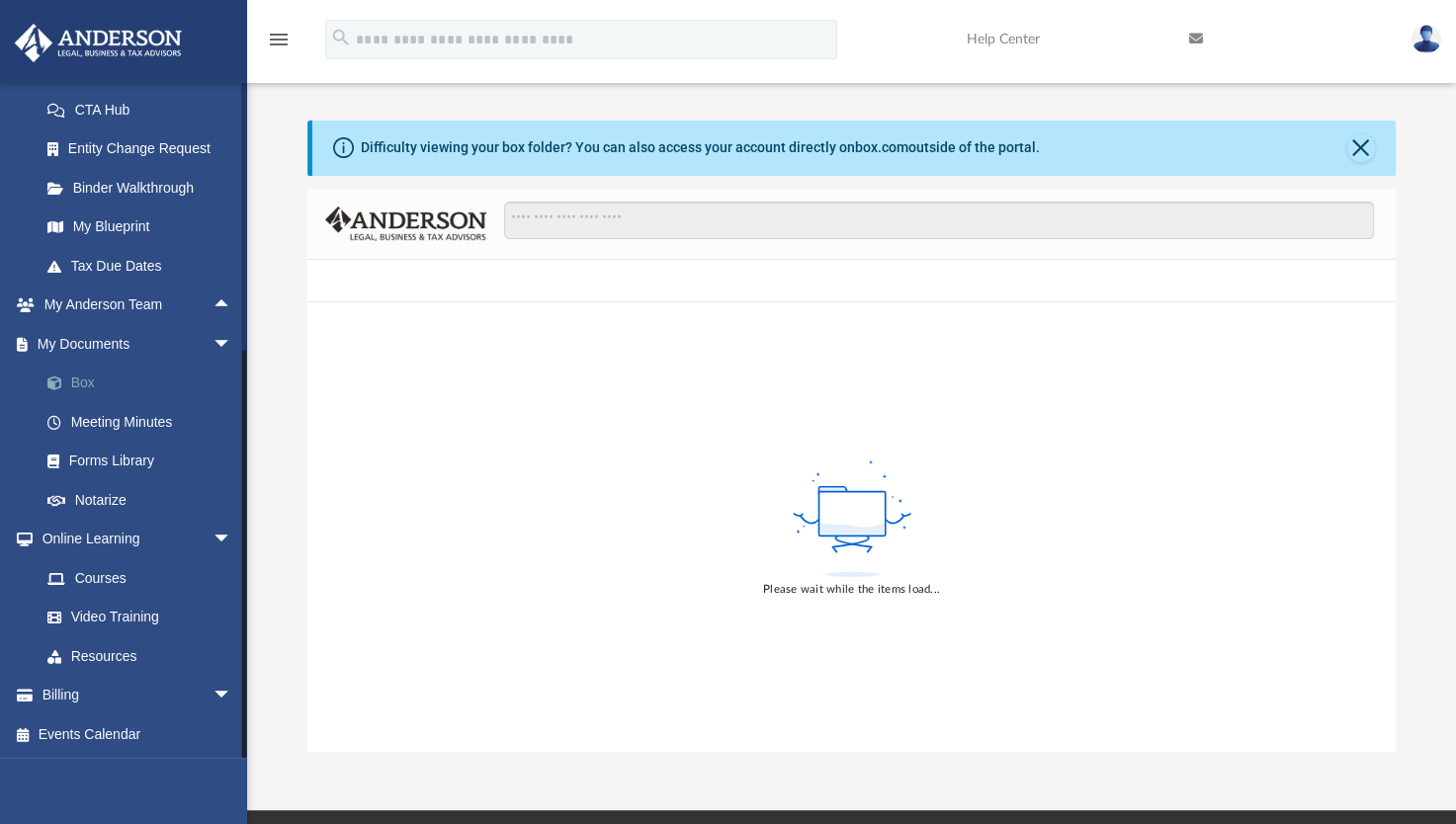 click on "Box" at bounding box center (144, 383) 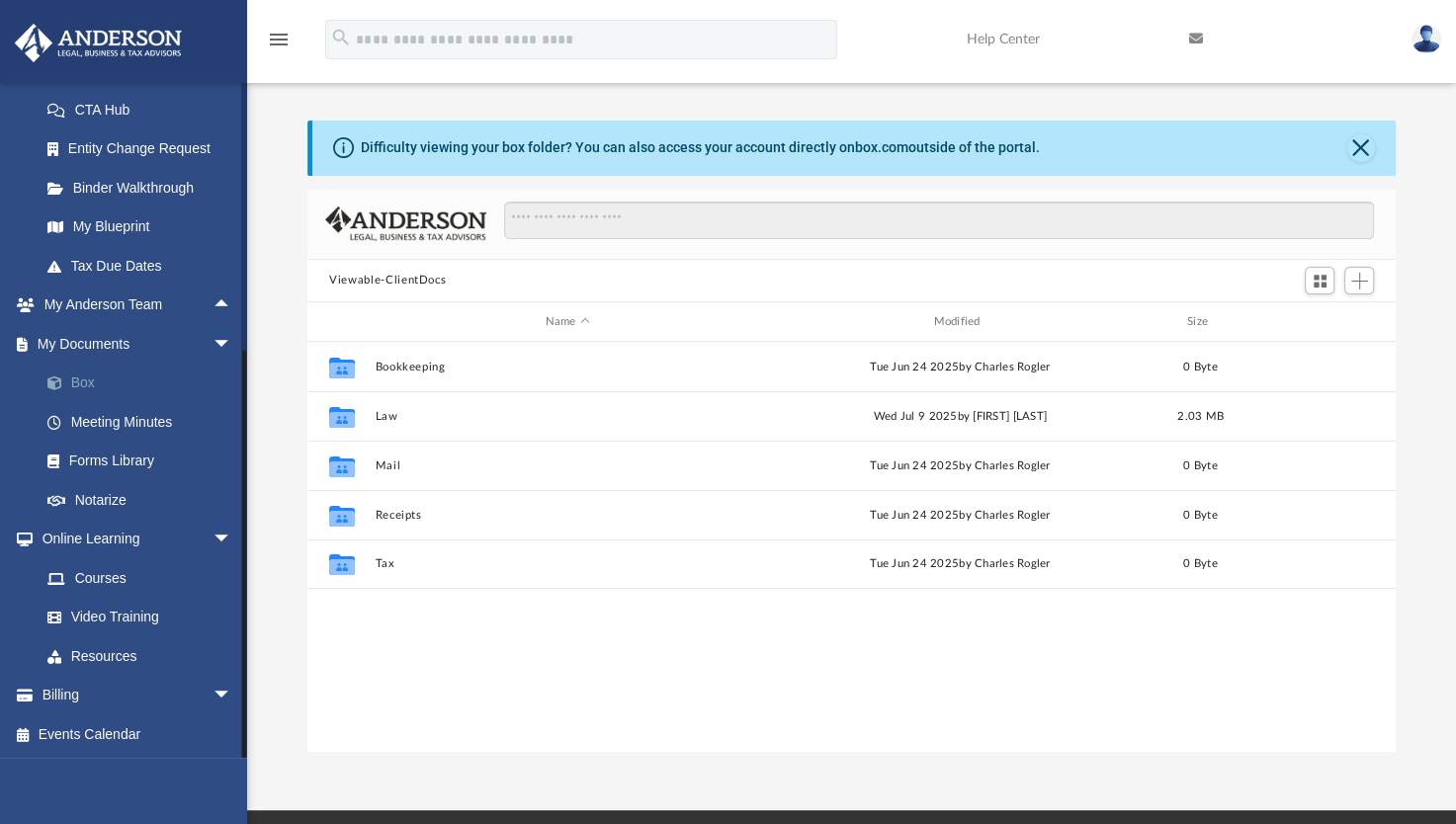 scroll, scrollTop: 16, scrollLeft: 16, axis: both 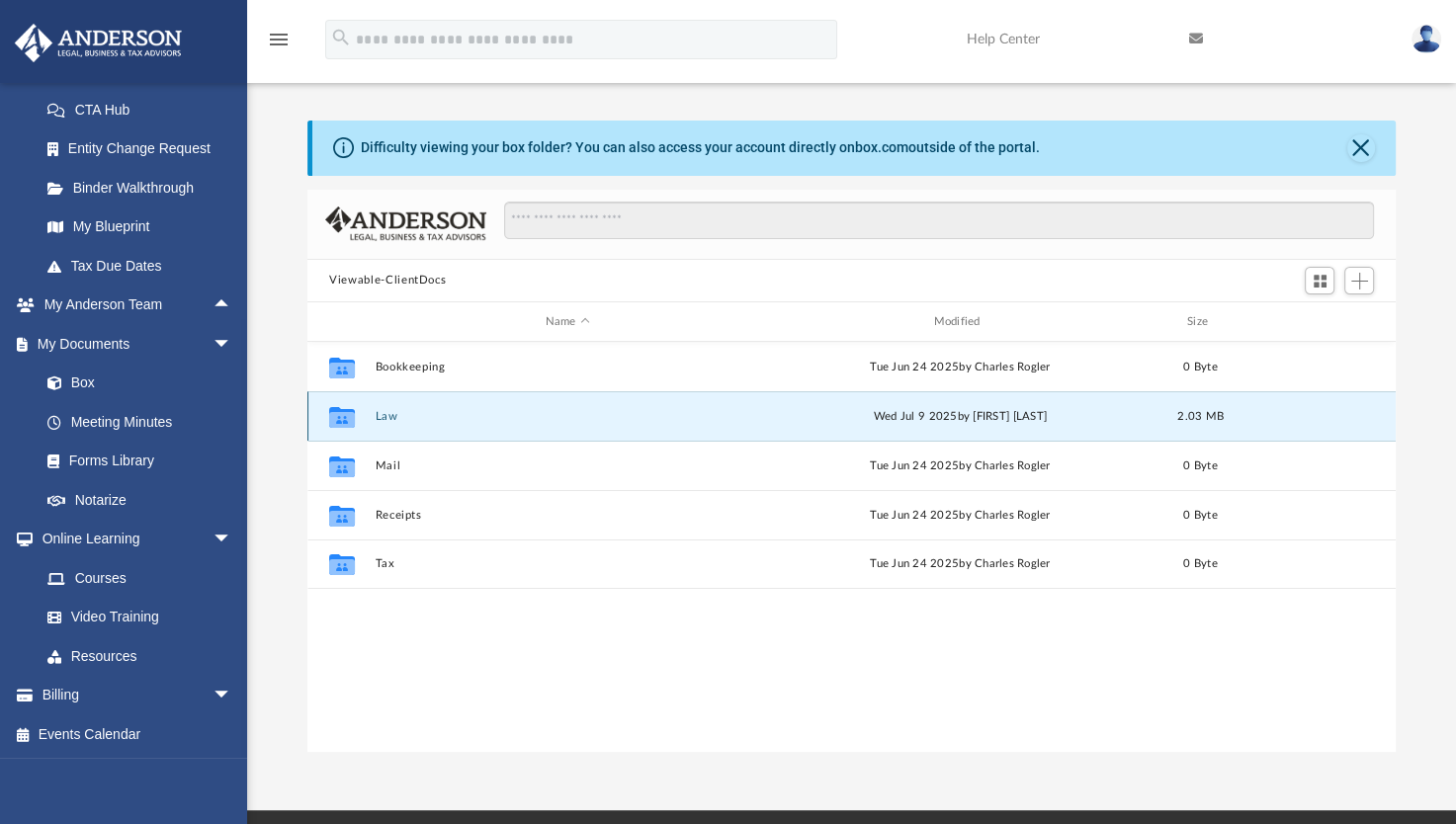 click on "Law" at bounding box center [567, 416] 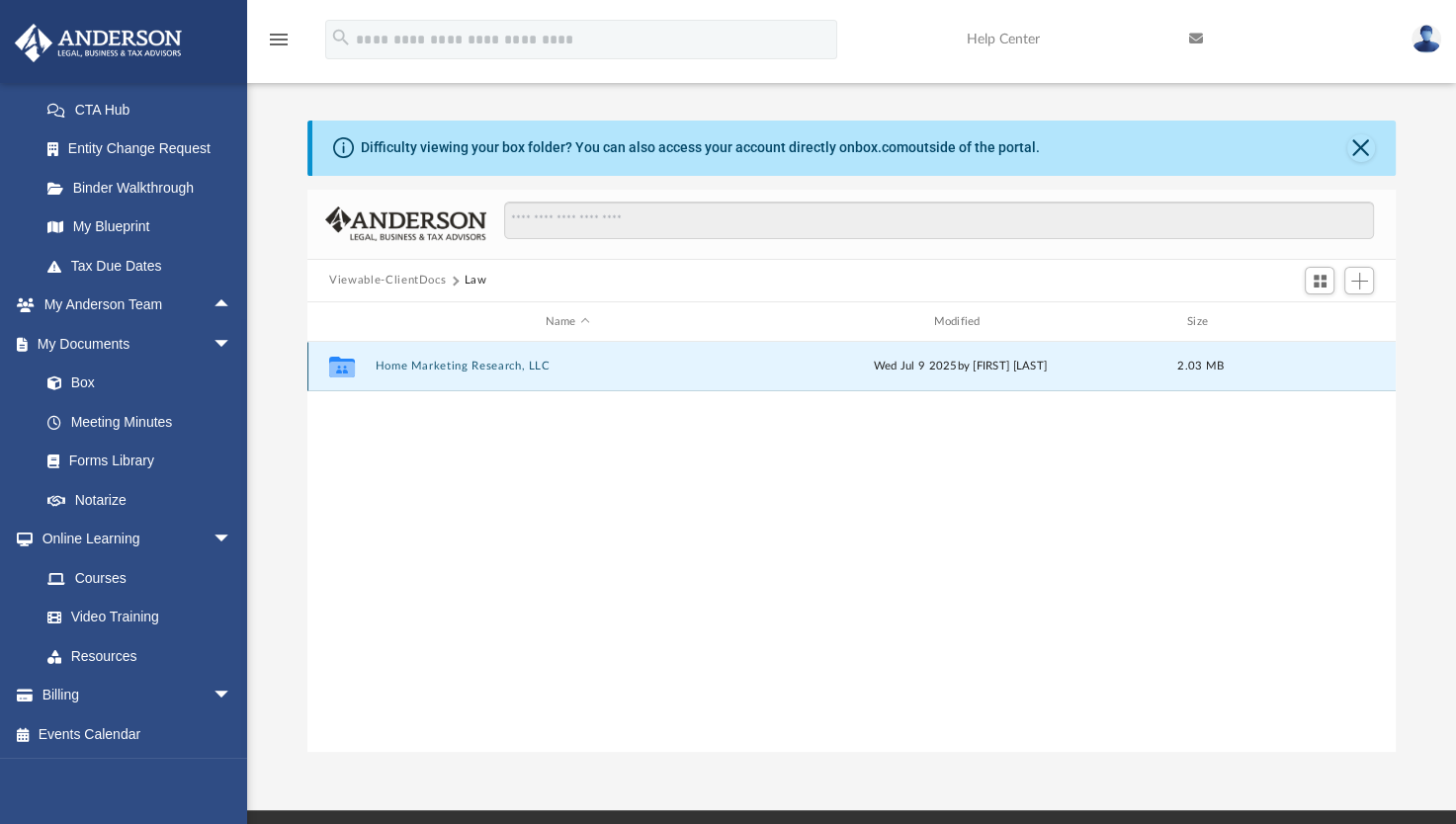 click on "Home Marketing Research, LLC" at bounding box center (567, 367) 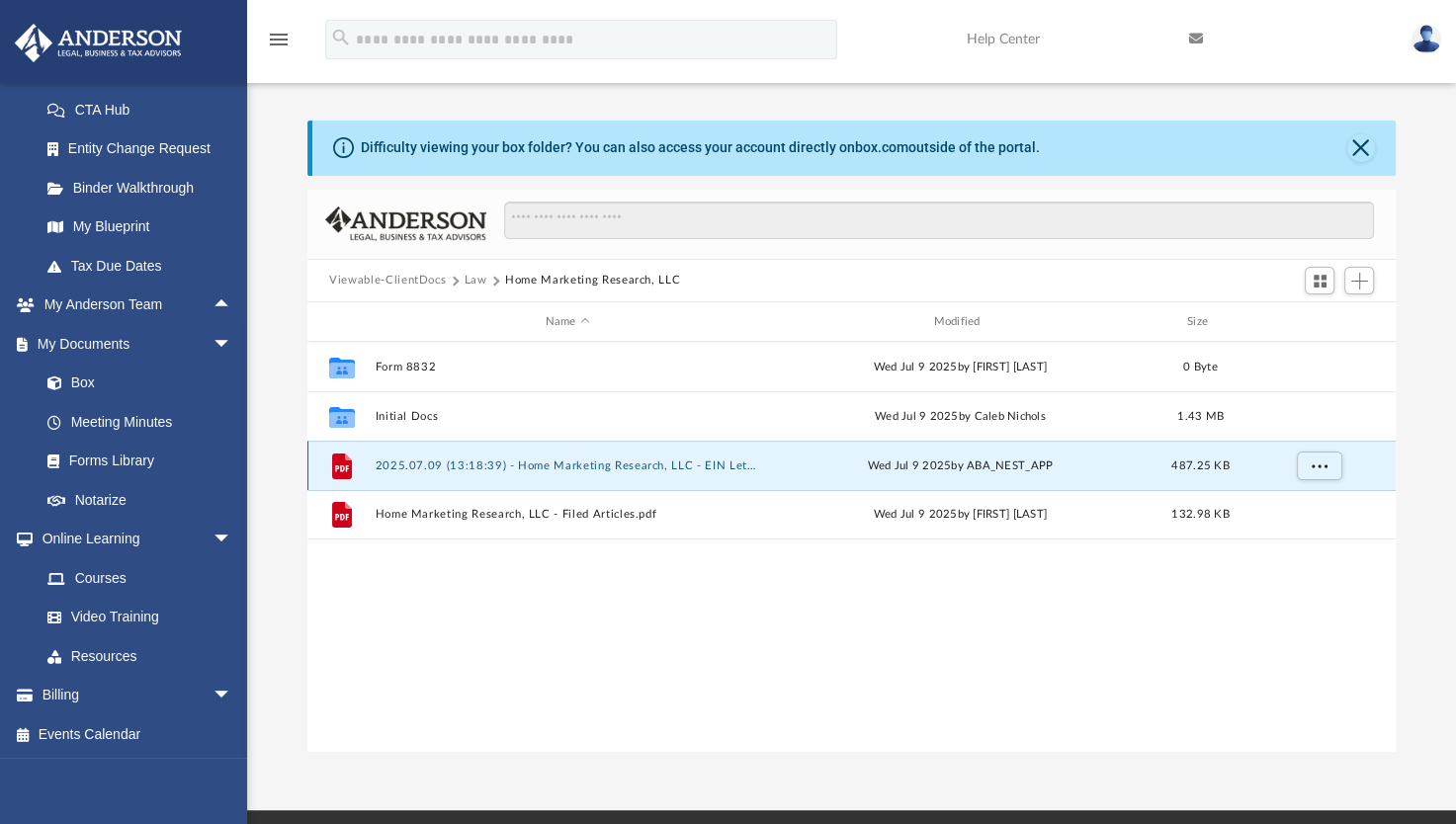click on "2025.07.09 (13:18:39) - Home Marketing Research, LLC - EIN Letter from IRS.pdf" at bounding box center (567, 465) 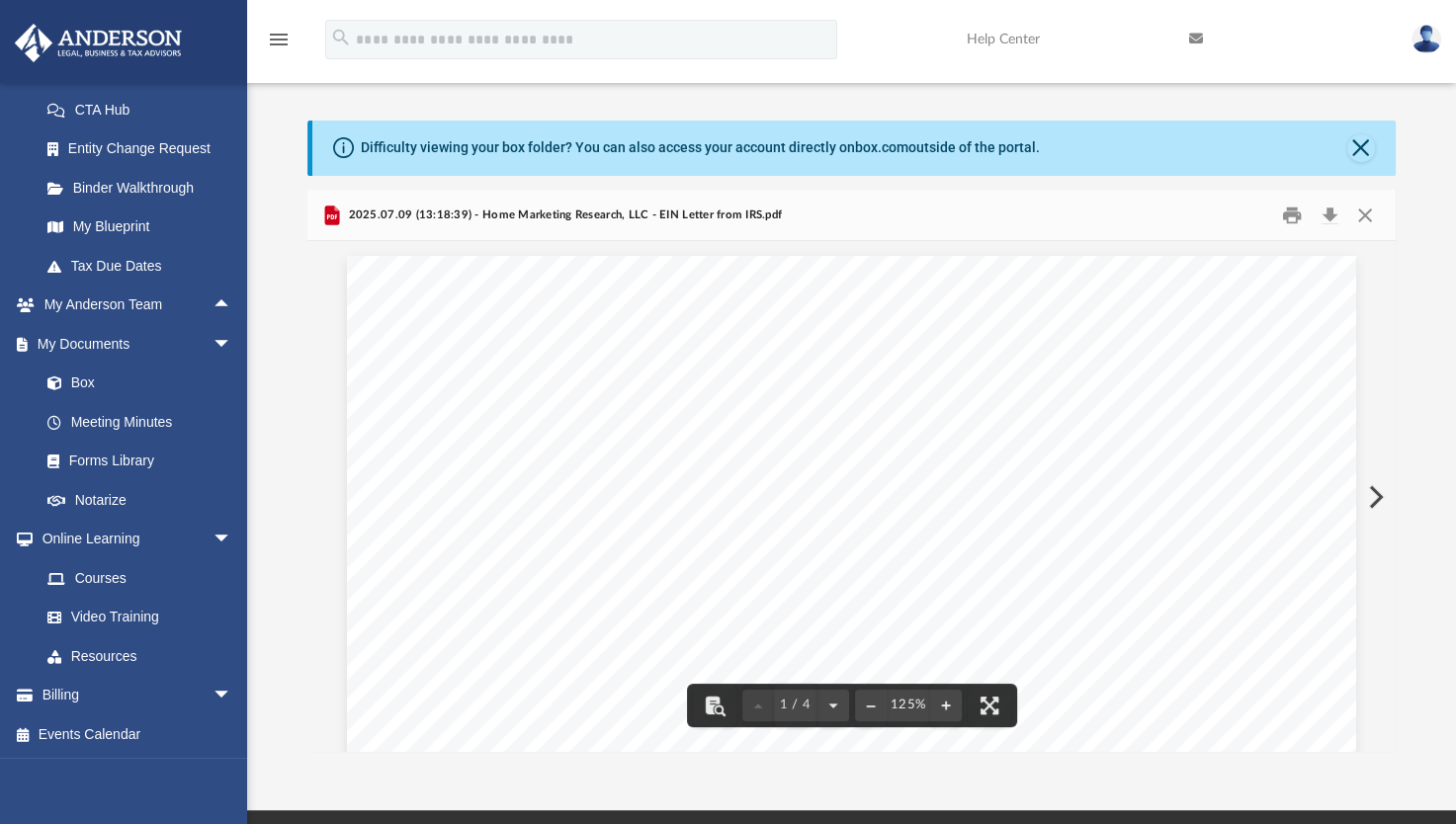 click at bounding box center (1374, 497) 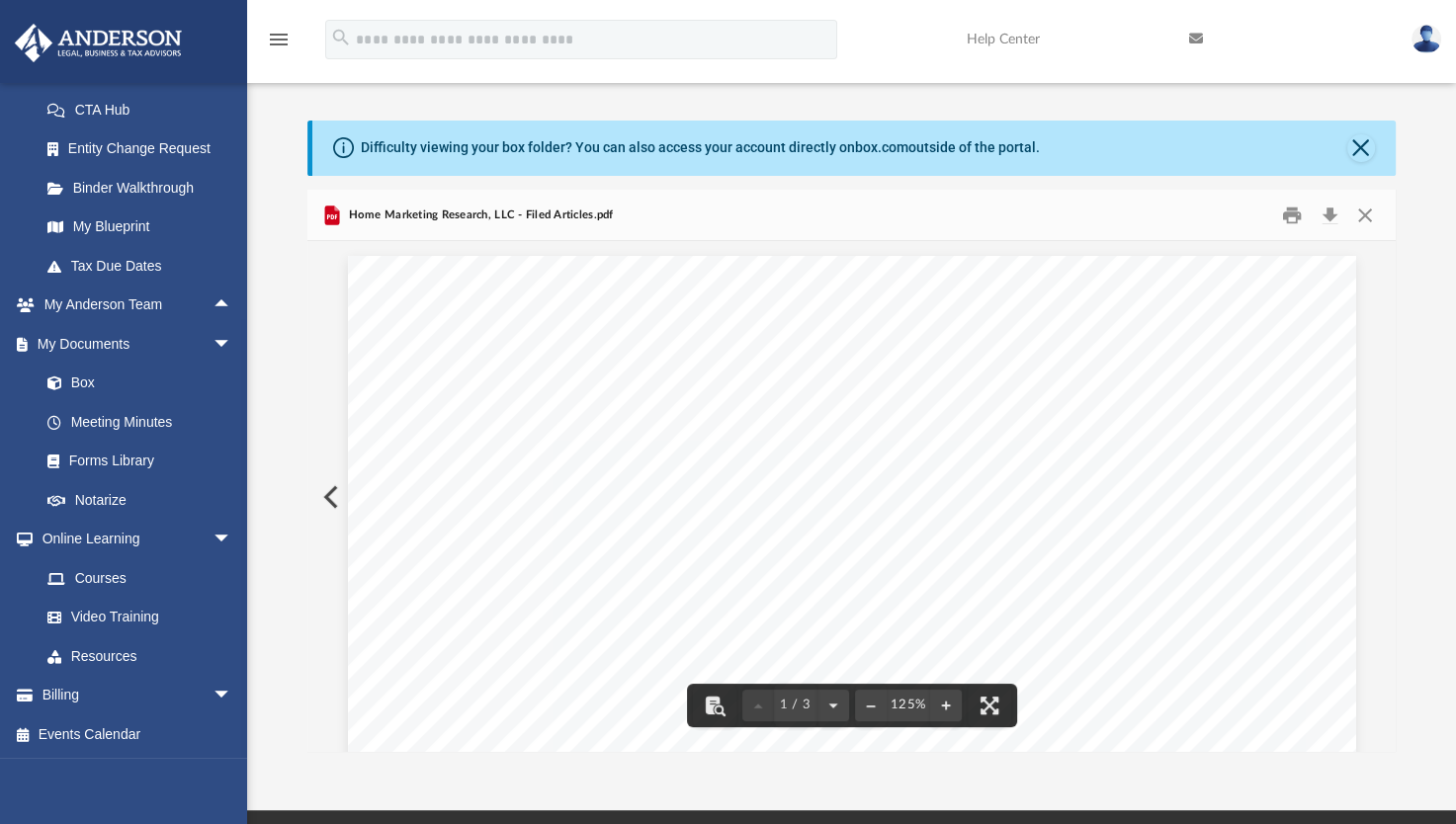 click at bounding box center (329, 497) 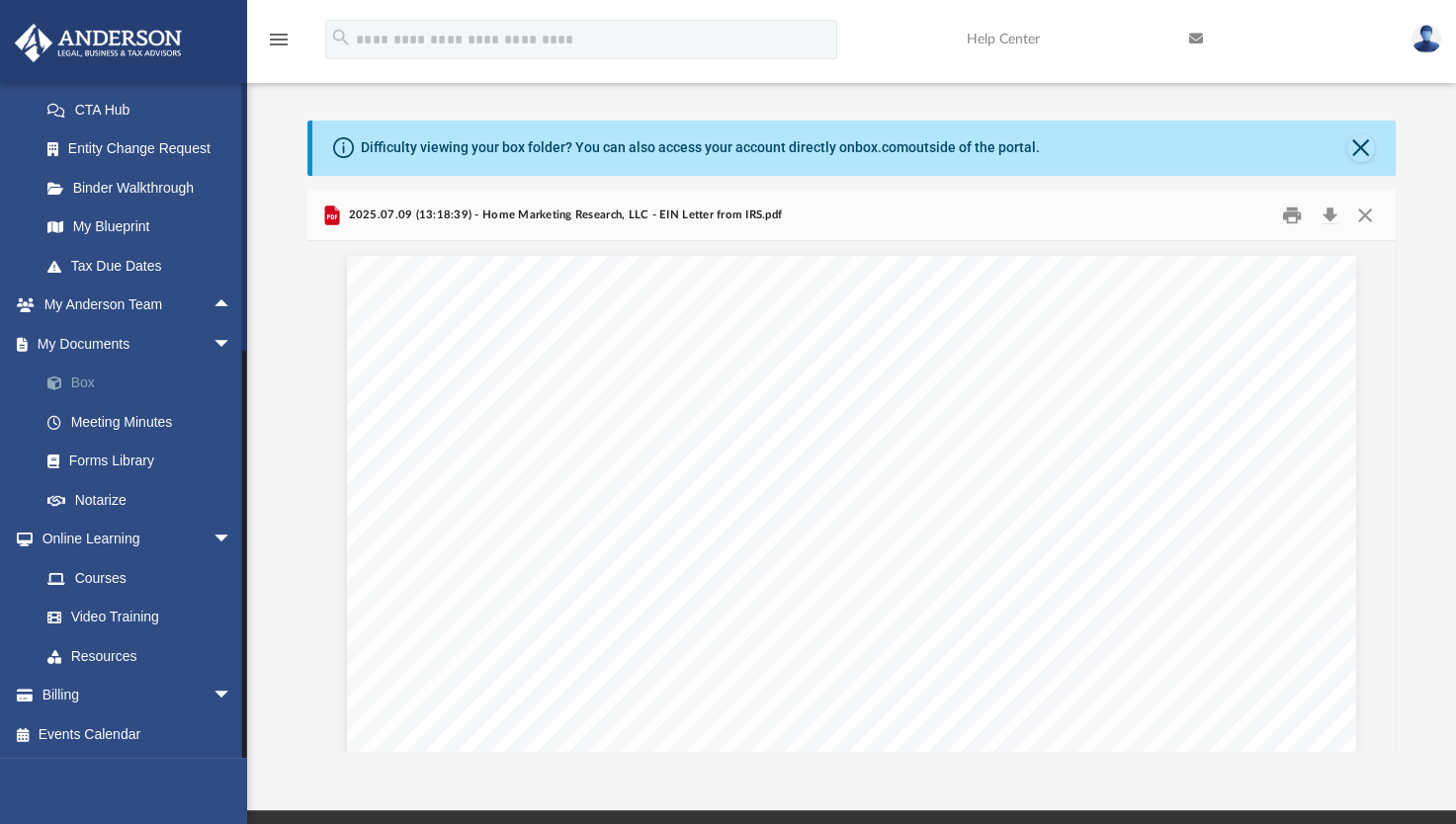 click on "Box" at bounding box center (144, 383) 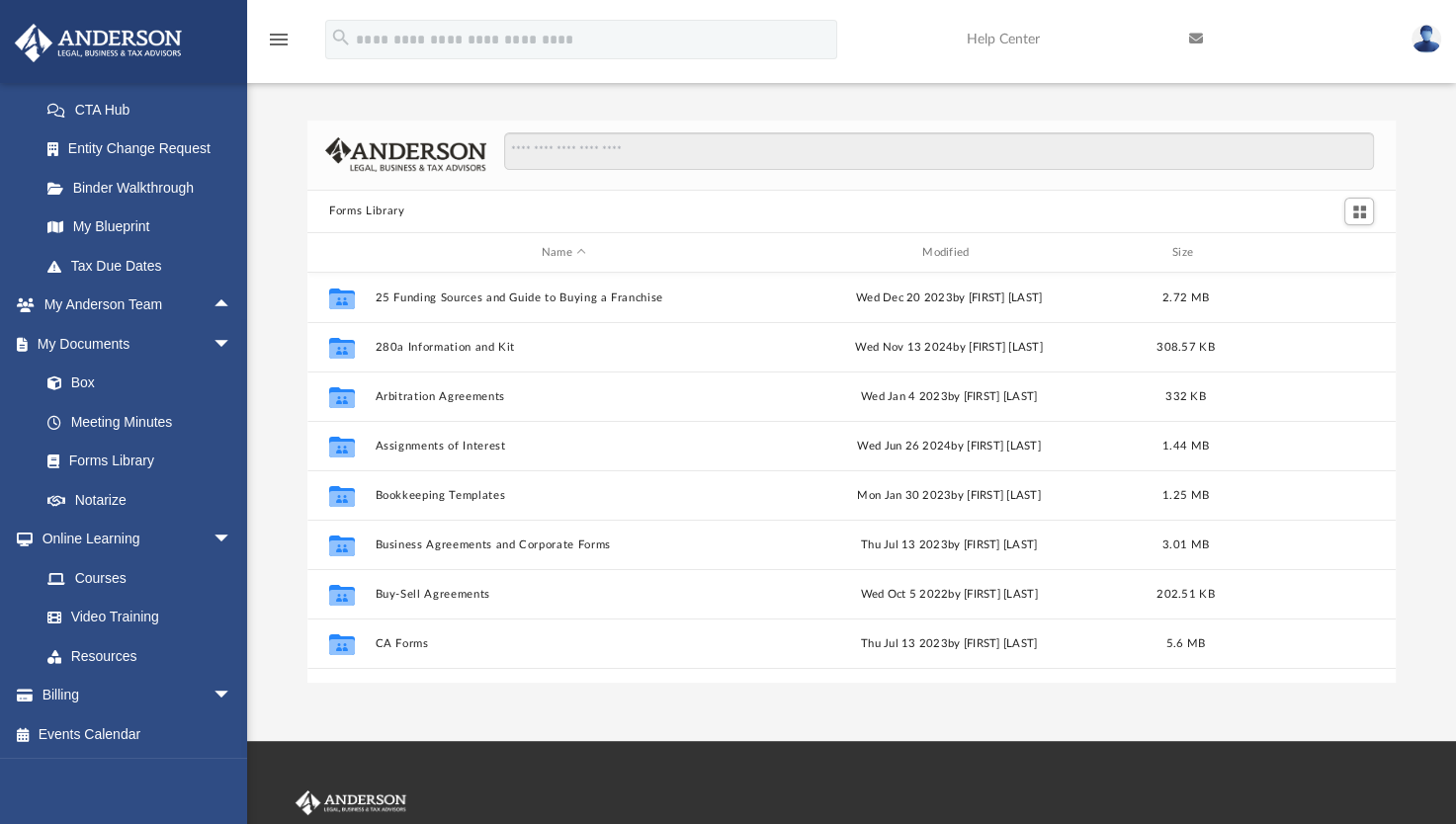 scroll, scrollTop: 16, scrollLeft: 16, axis: both 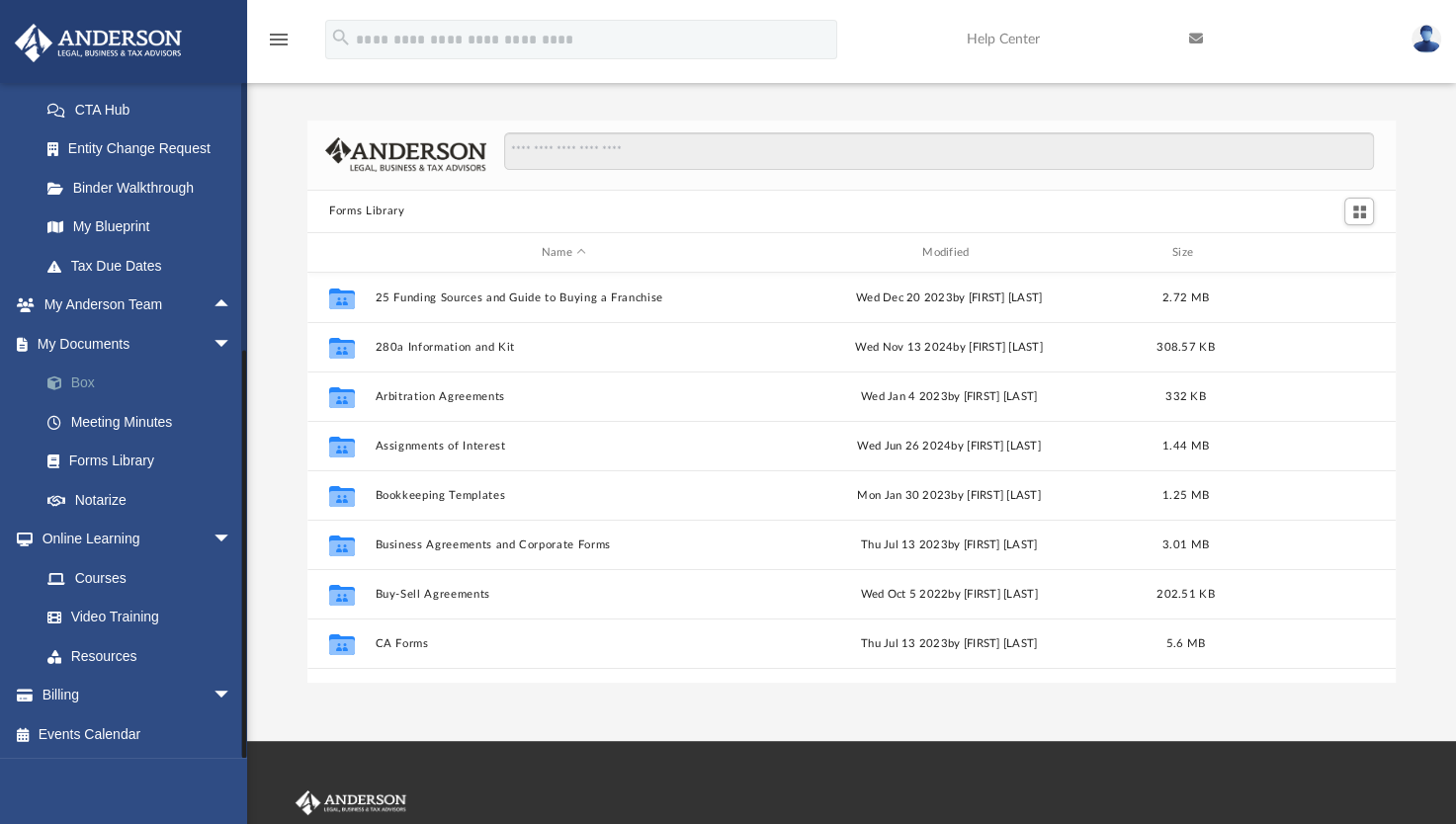 click at bounding box center (64, 383) 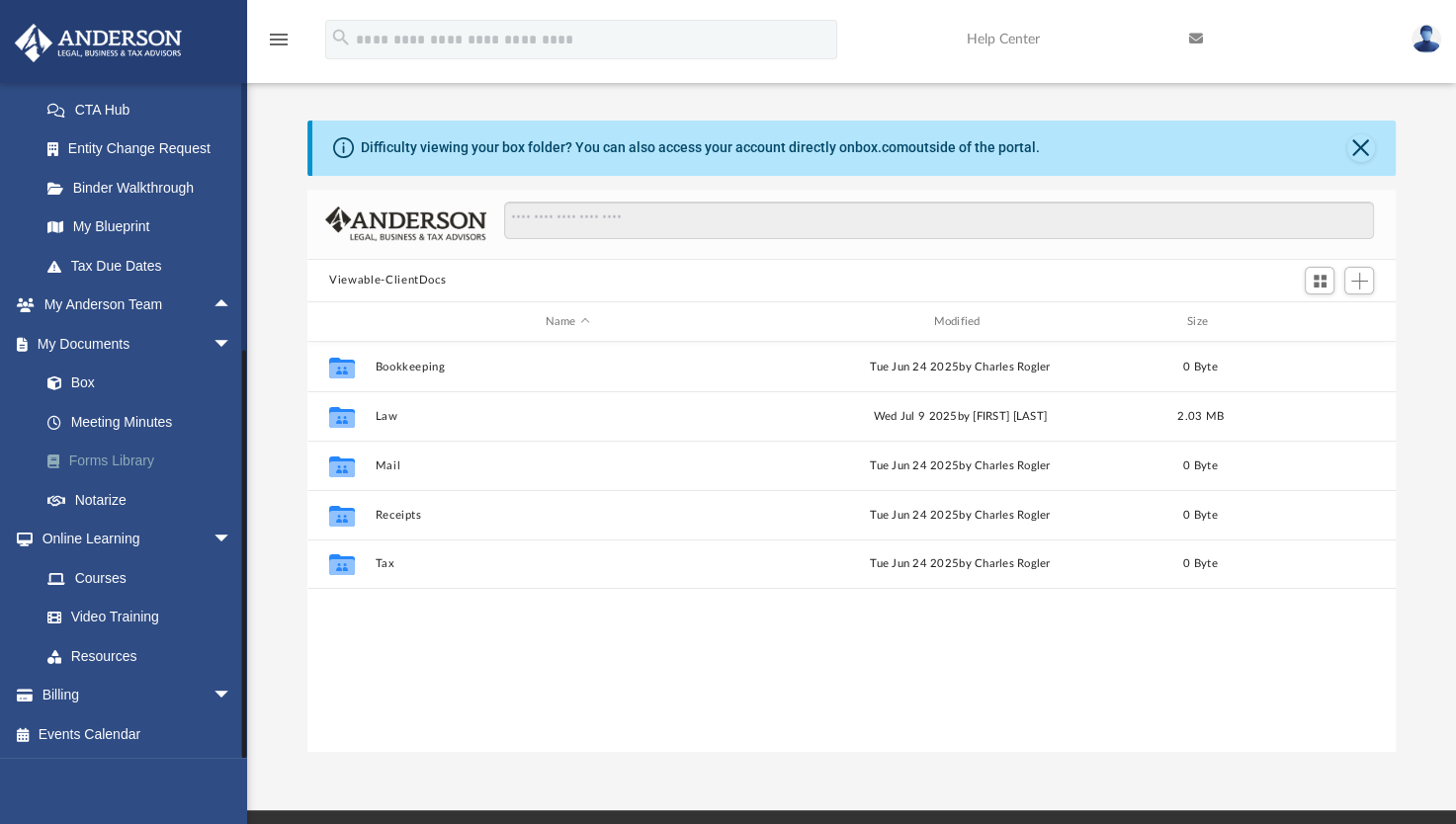 scroll, scrollTop: 16, scrollLeft: 16, axis: both 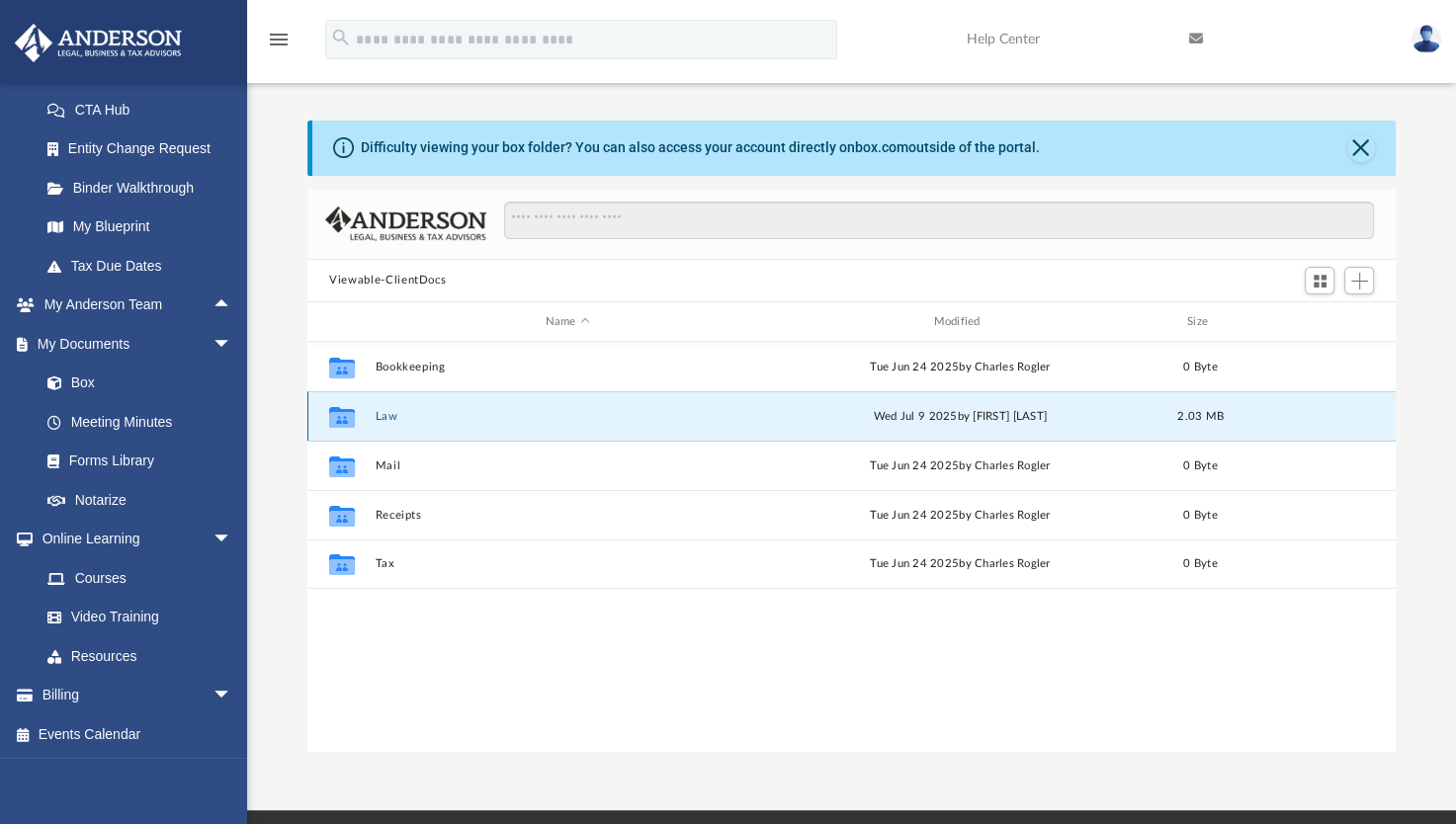 click on "Law" at bounding box center (567, 416) 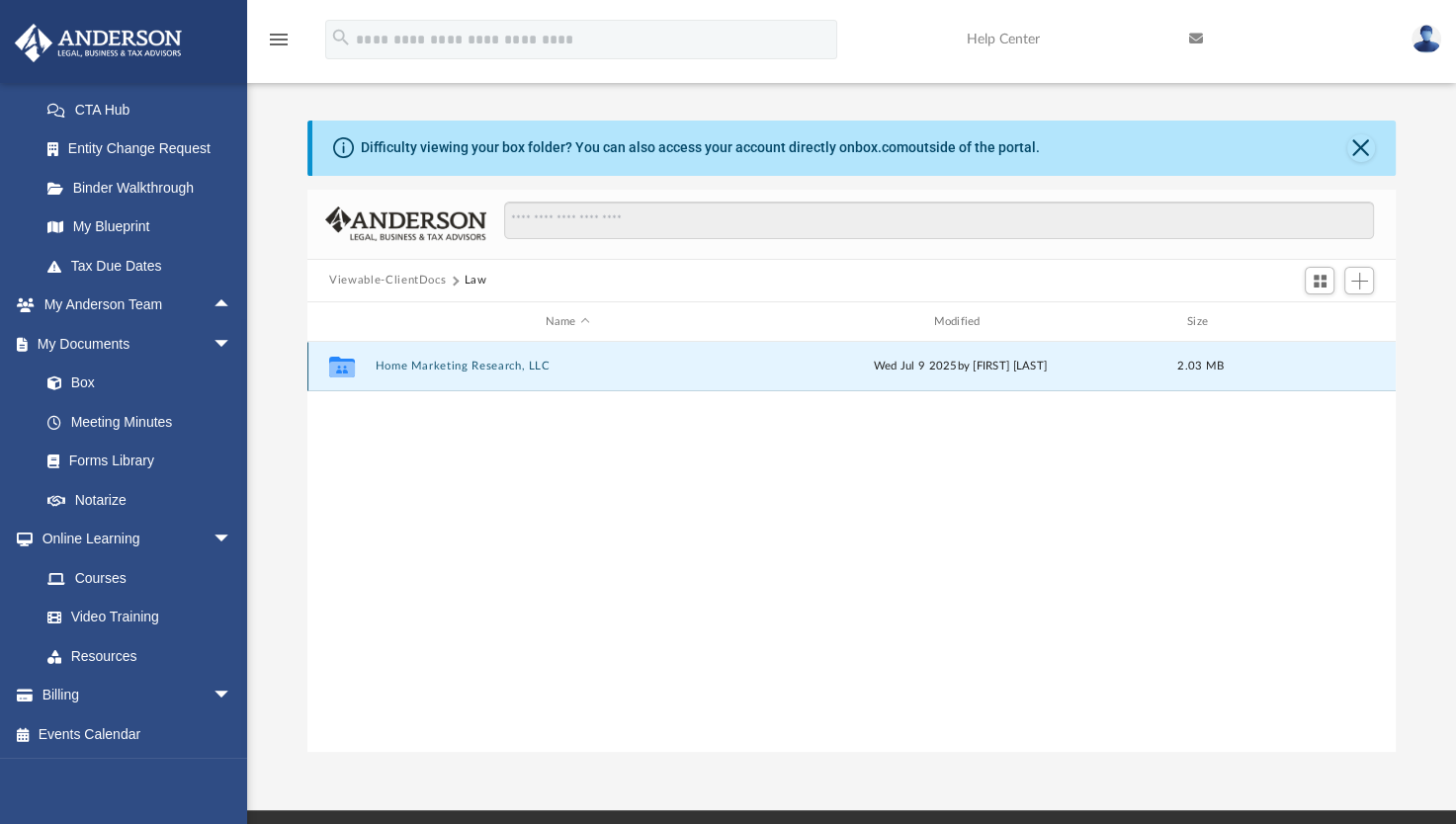 click on "Home Marketing Research, LLC" at bounding box center [567, 367] 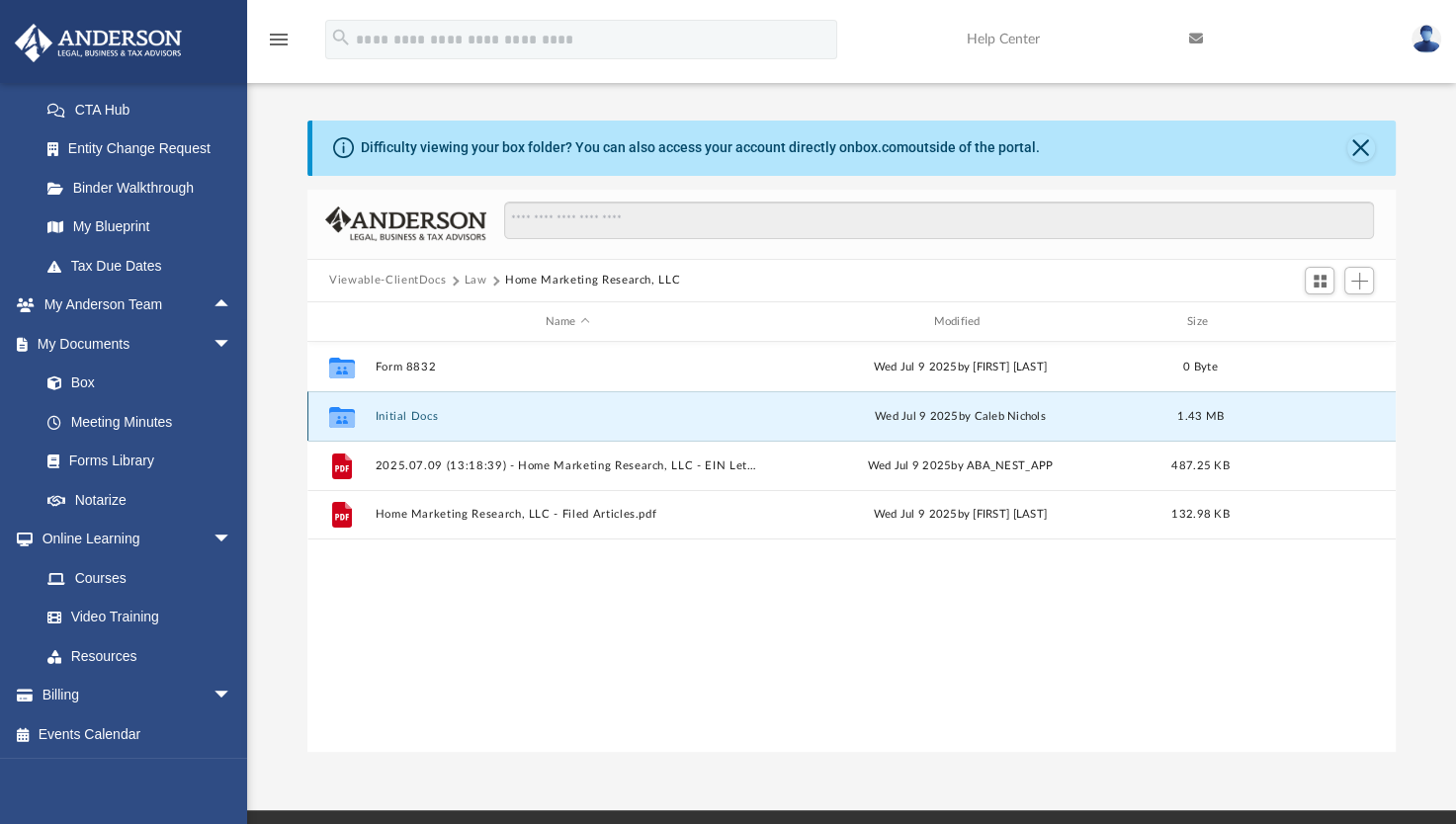 click on "Initial Docs" at bounding box center (567, 416) 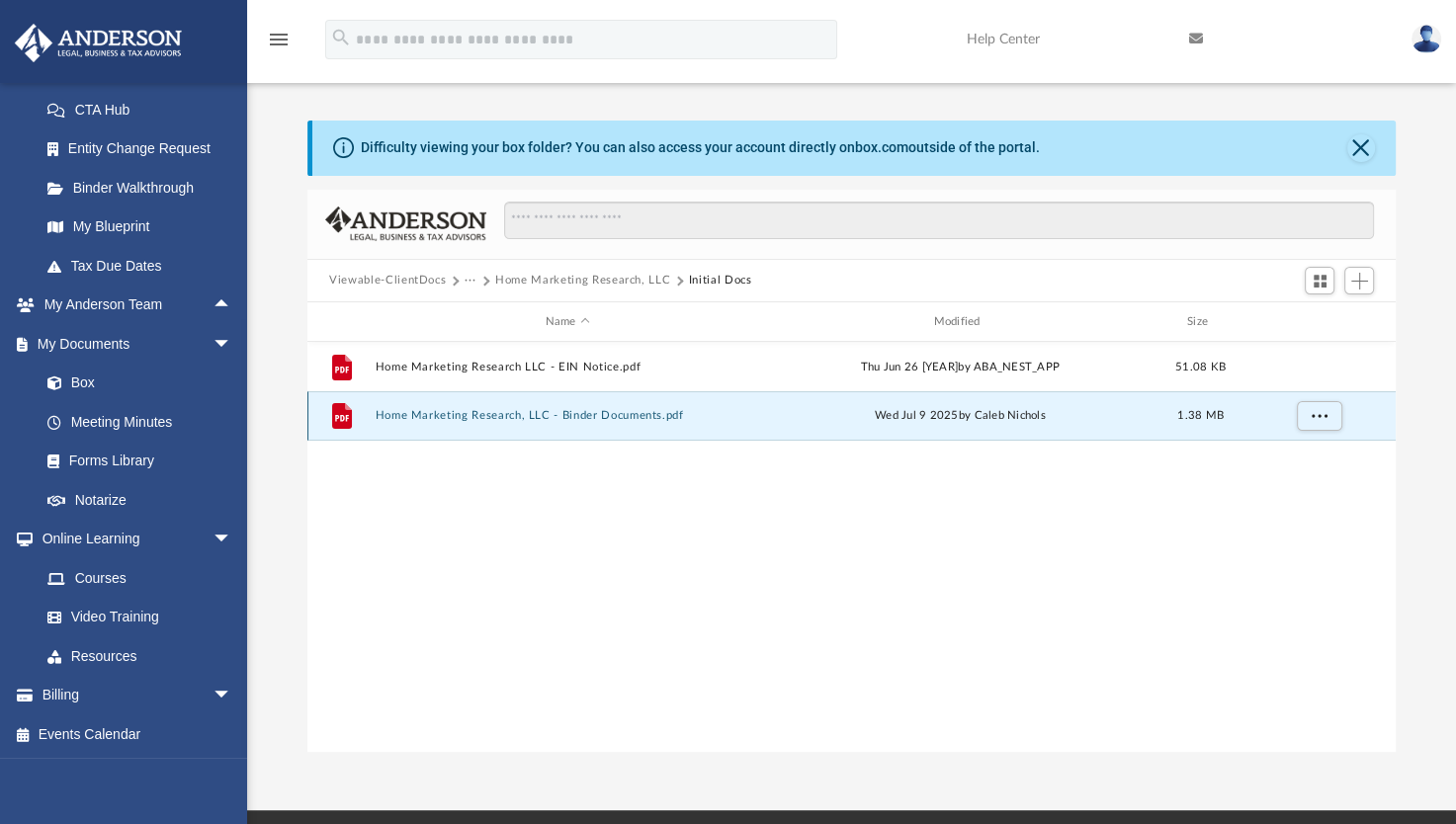 click on "Home Marketing Research, LLC - Binder Documents.pdf" at bounding box center (567, 416) 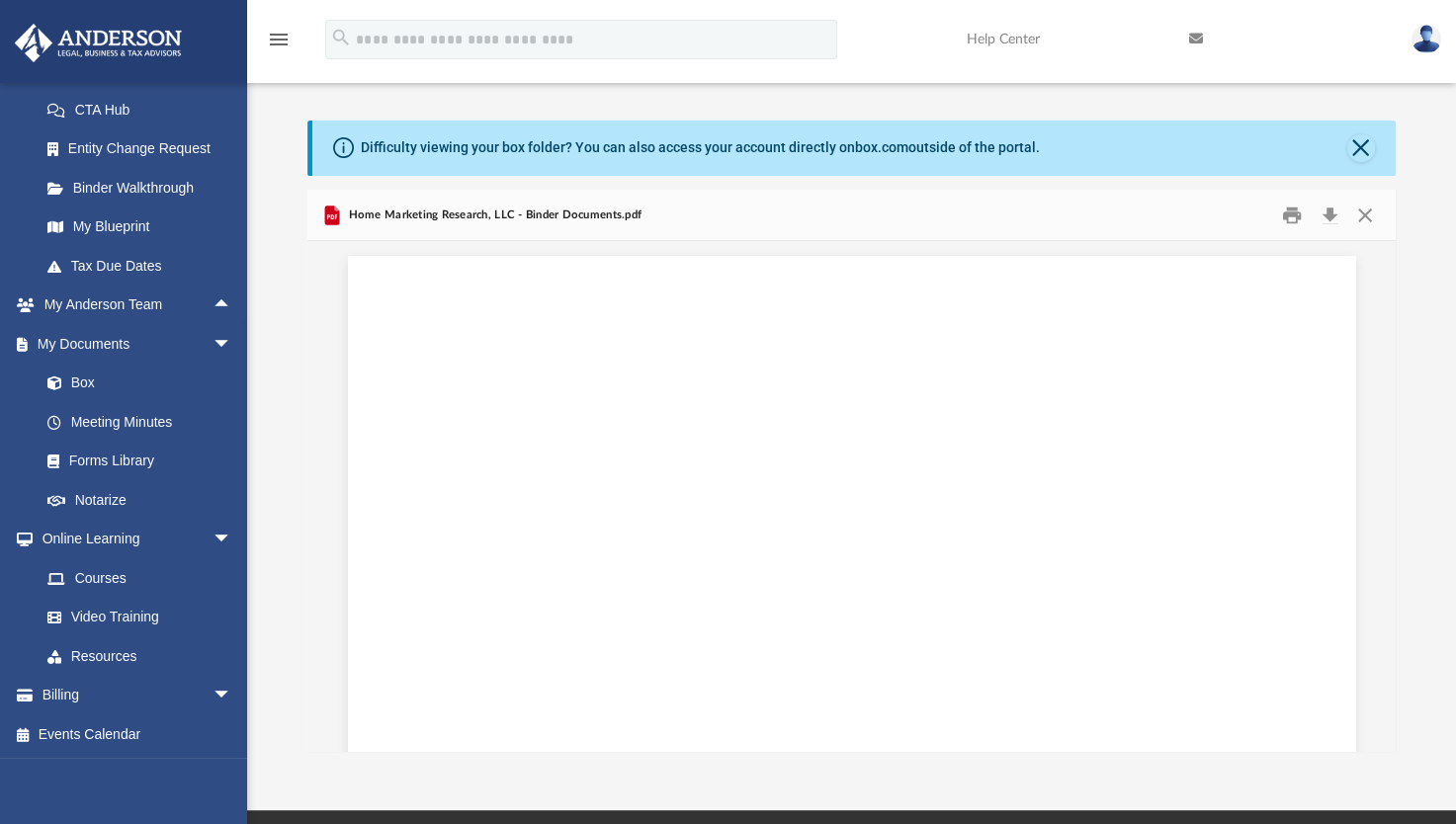scroll, scrollTop: 9337, scrollLeft: 0, axis: vertical 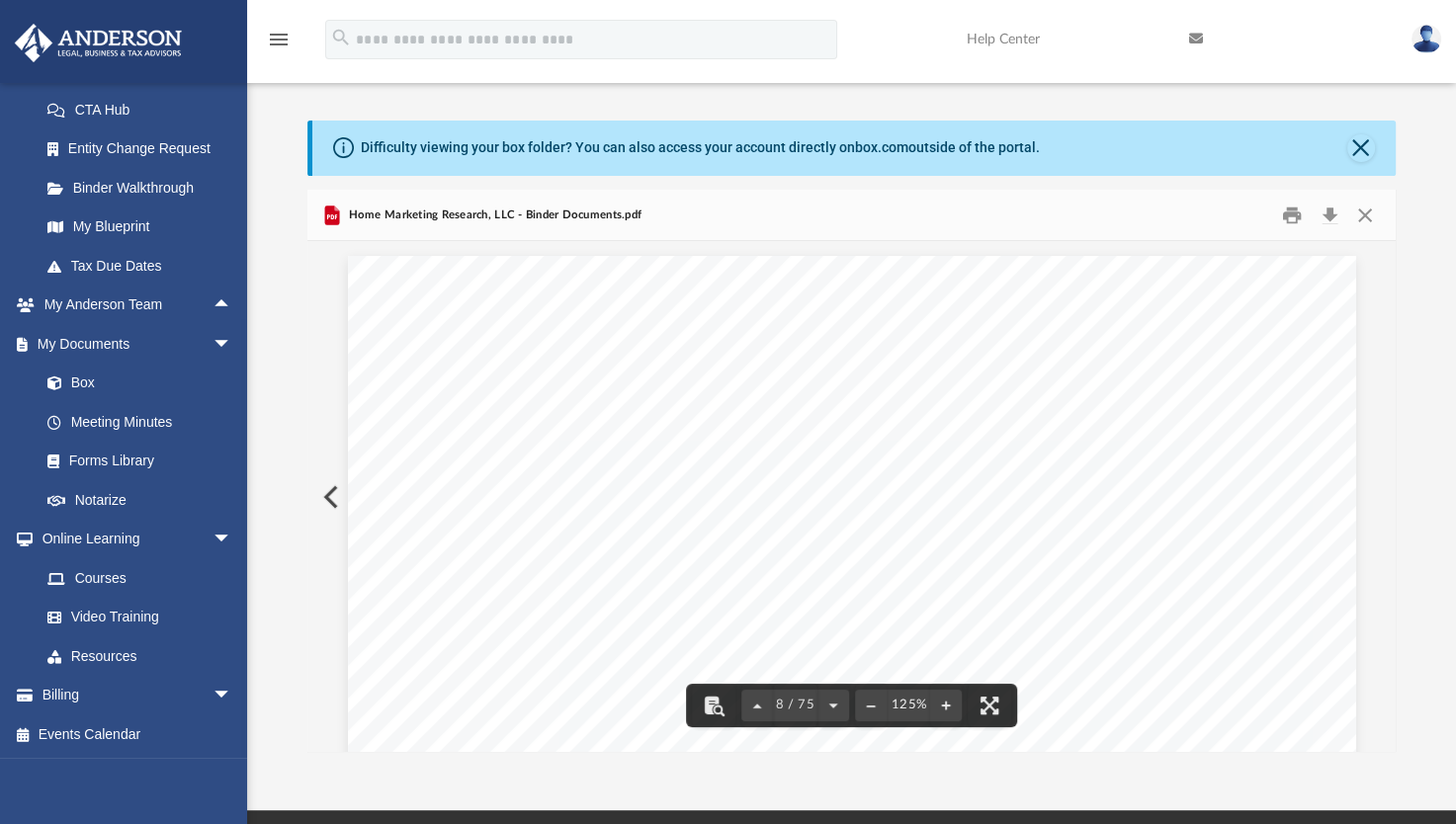 click at bounding box center (329, 497) 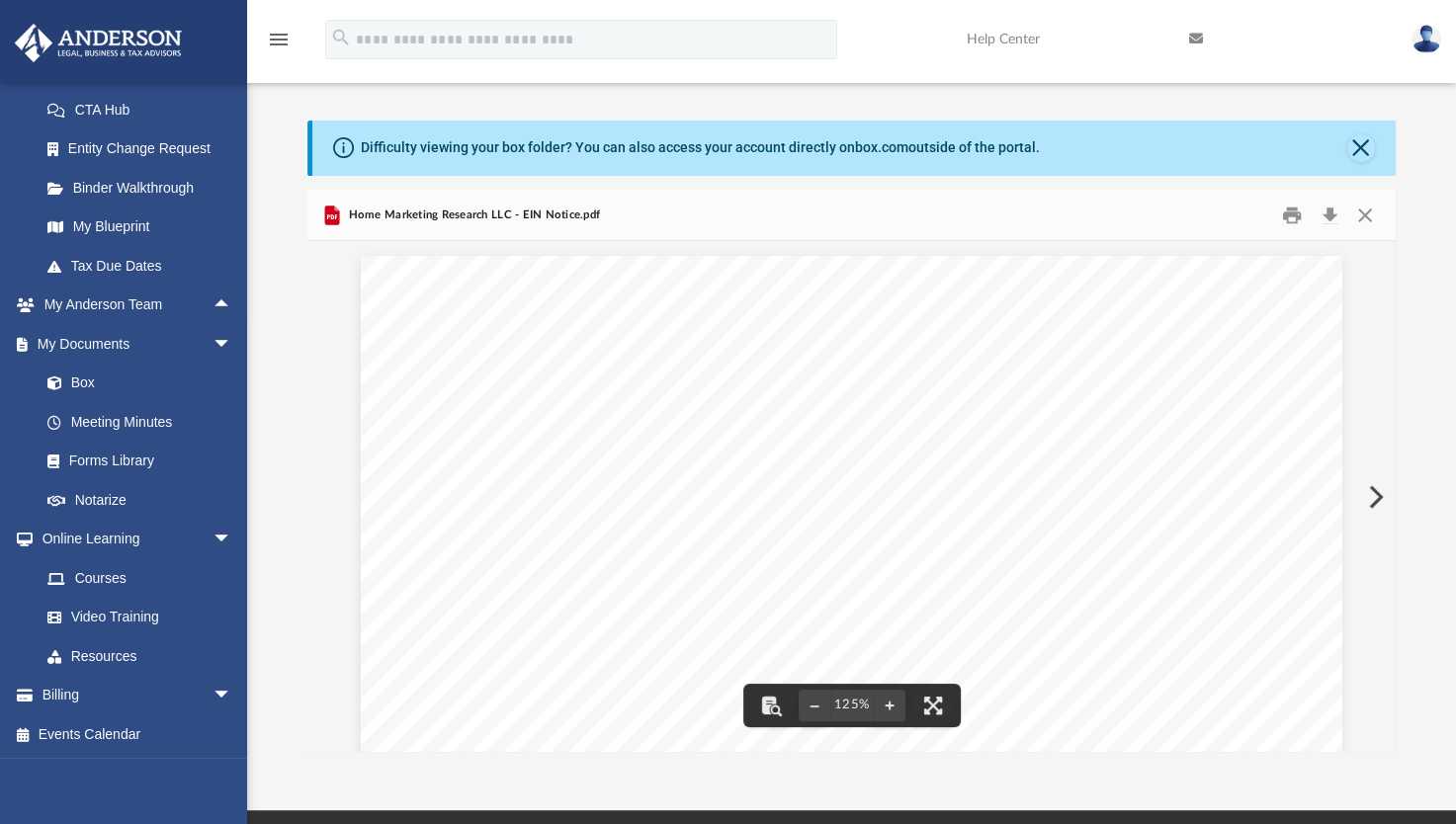 click at bounding box center [1374, 497] 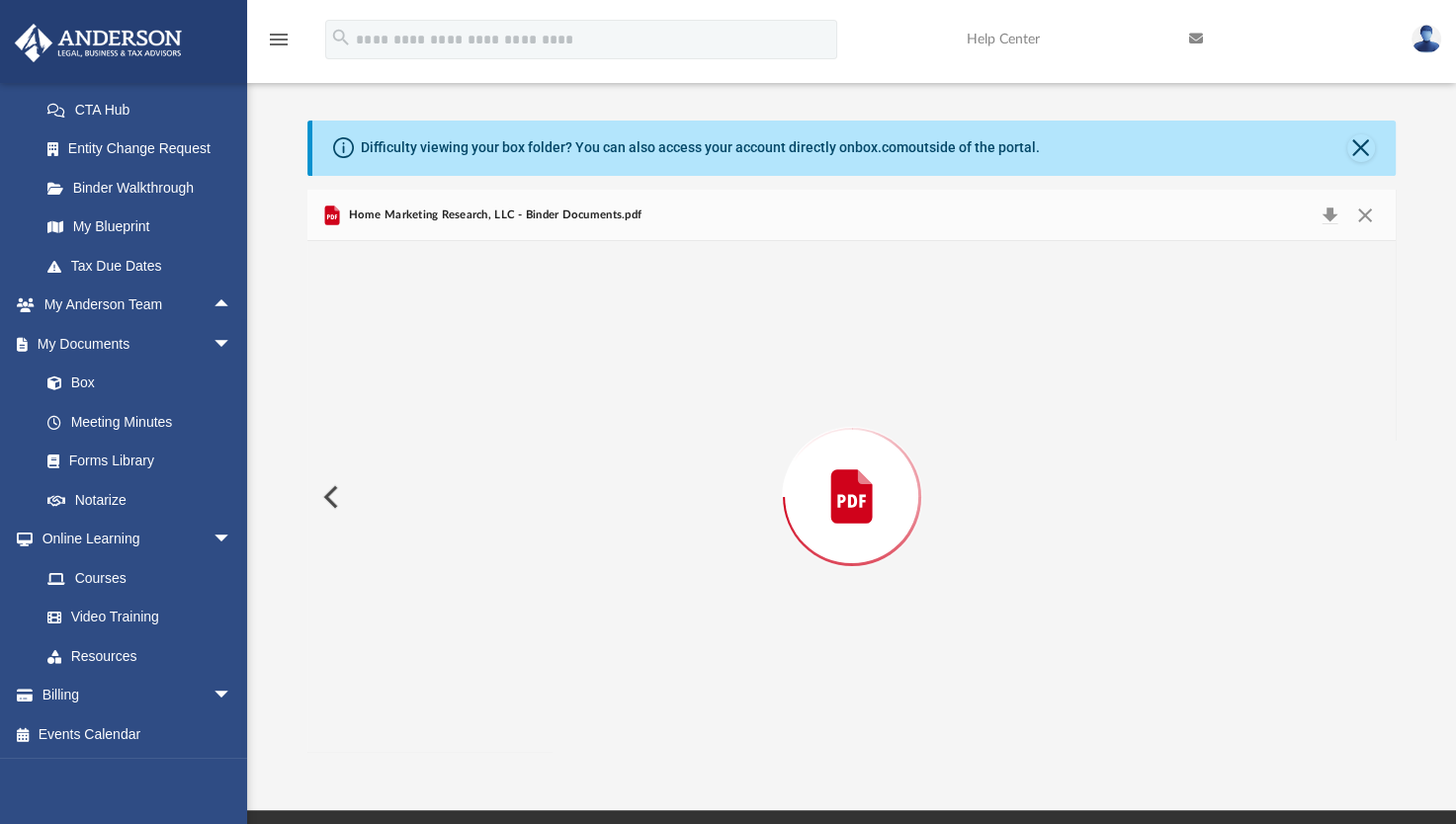 scroll, scrollTop: 9337, scrollLeft: 0, axis: vertical 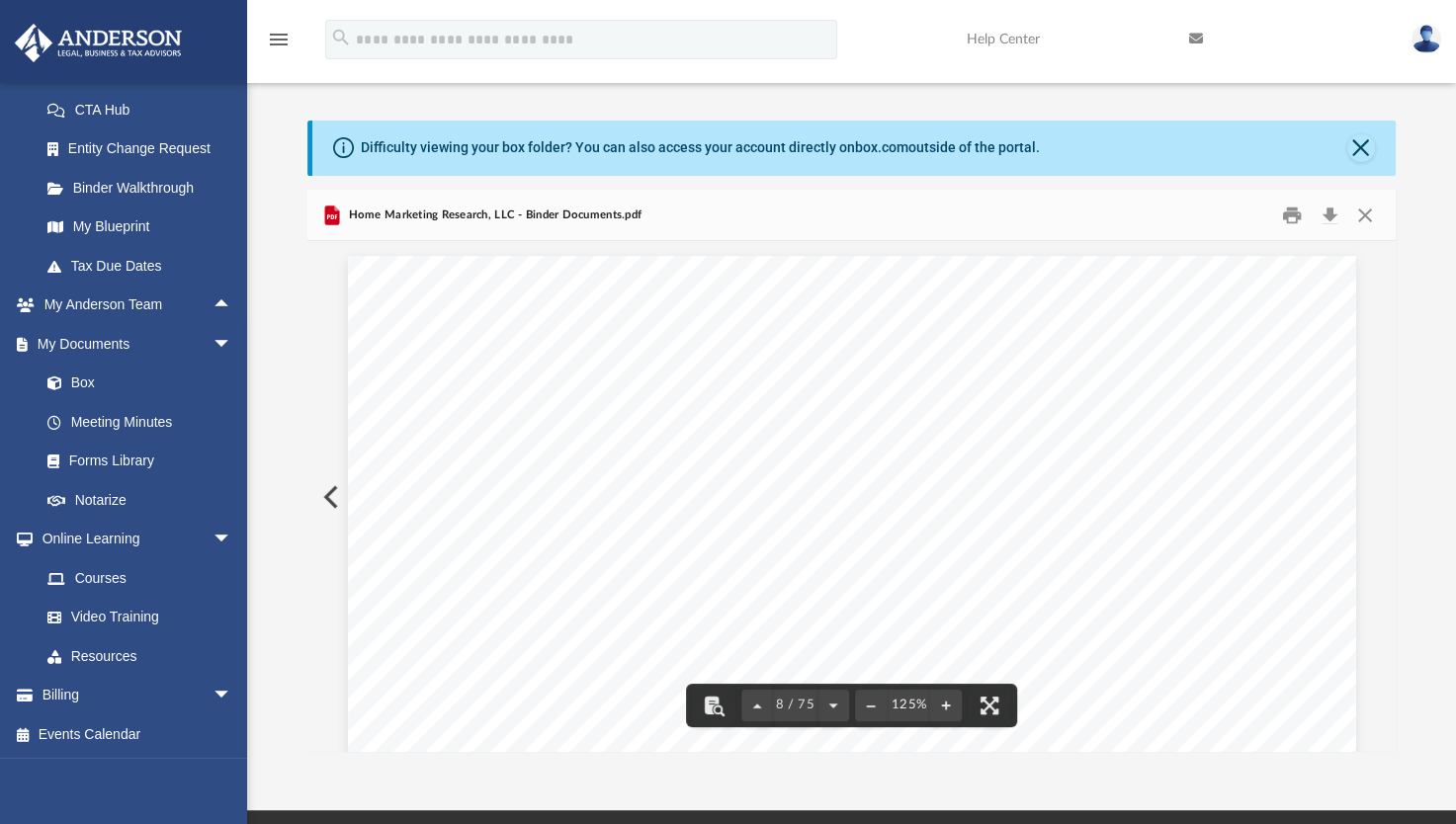 click on "Table of Contents of Home Marketing Research, LLC Page 1 of 5 OPERATING AGREEMENT OF HOME MARKETING RESEARCH, LLC TABLE OF CONTENTS Article One Organizational Matters ................................ ........................... 1 Section 1.01 Company Formation ................................ ................................ .. 1 Section 1.02 Company’s Name ................................ ................................ ....... 1 Section 1.03 Company’s Purpose ................................ ................................ ... 1 Section 1.04 Company’s Principal Office and Location of Records .............. 1 Section 1.05 Registered Agent and Registered Office ................................ .... 1 Section 1.06 Company’s Term ................................ ................................ ....... 2 Article Two Tax Matters and status ................................ ............................ 2 Section 2.01 Taxation as a C Corporation 2 Section 2.02 ." at bounding box center [851, 40626] 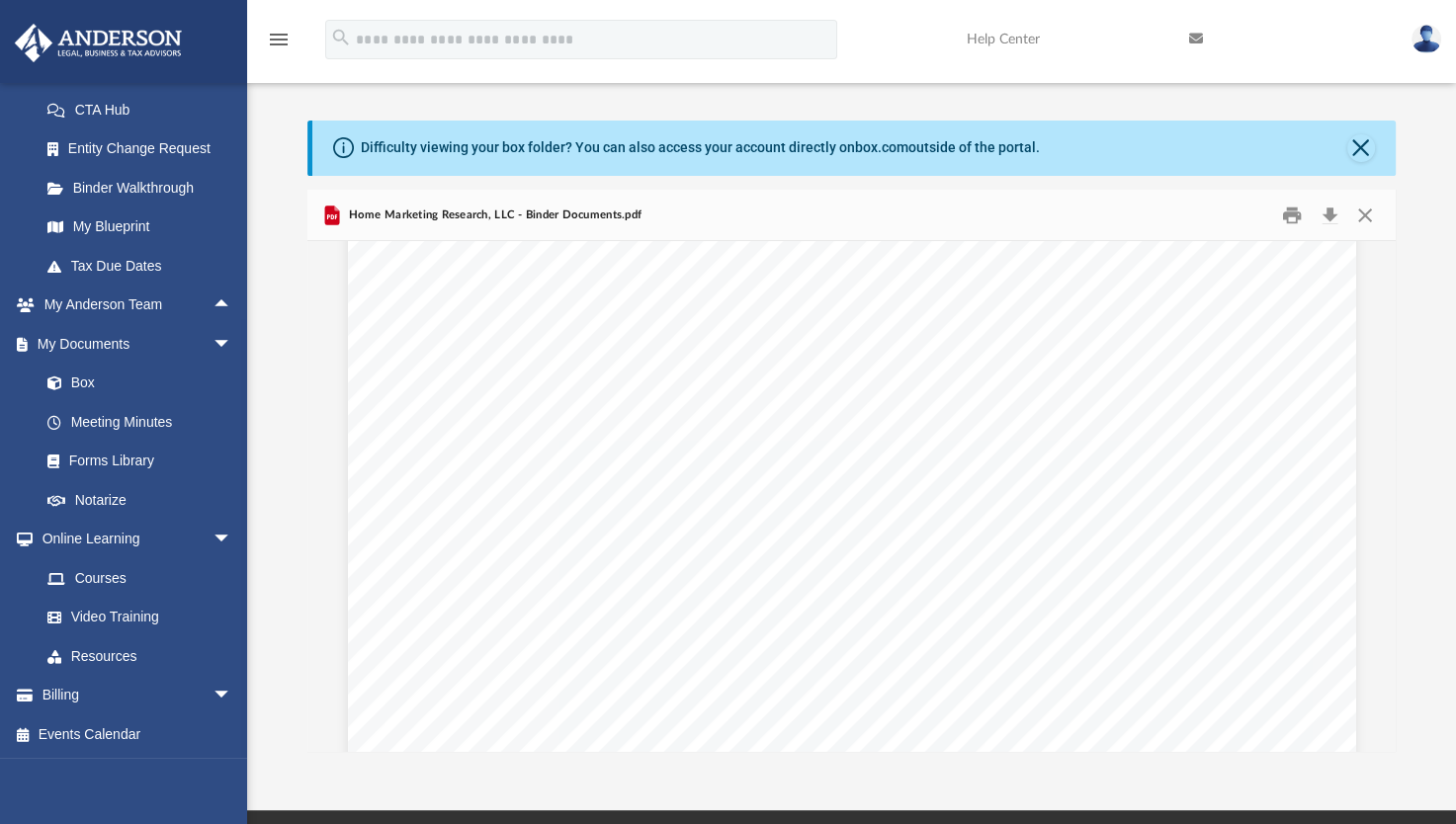 scroll, scrollTop: 9692, scrollLeft: 0, axis: vertical 